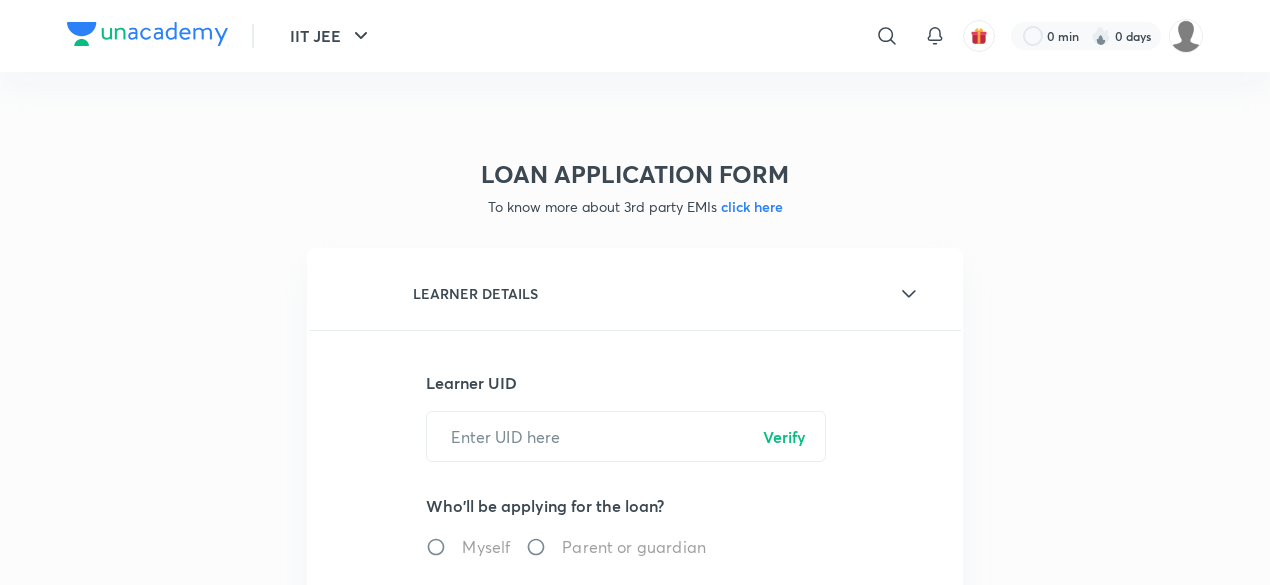 scroll, scrollTop: 0, scrollLeft: 0, axis: both 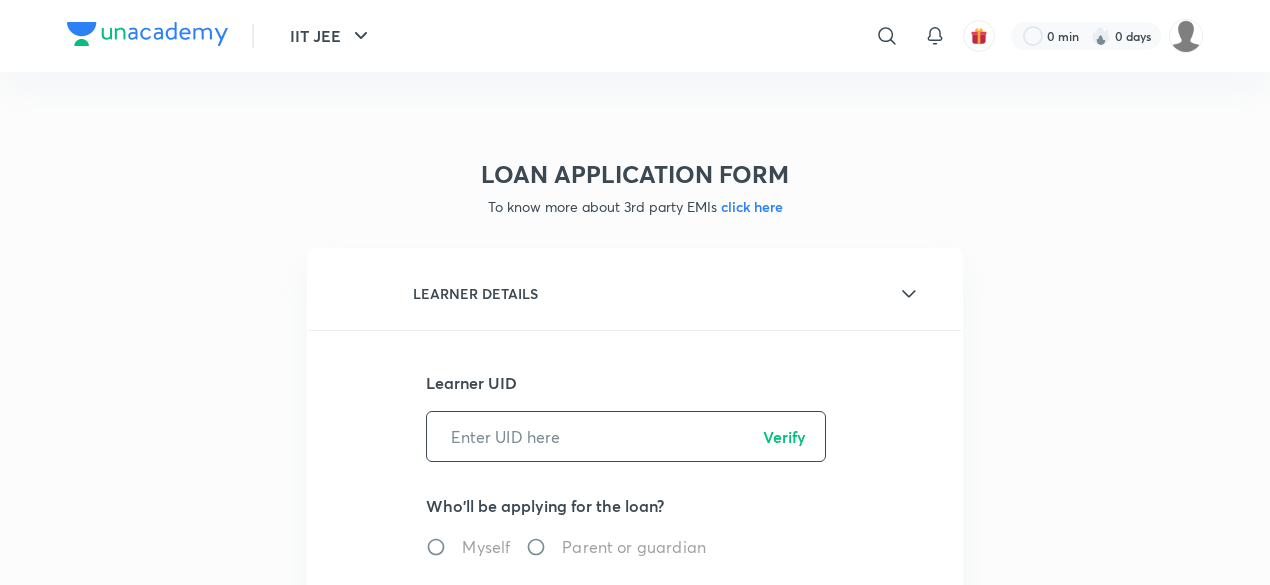 click at bounding box center [626, 436] 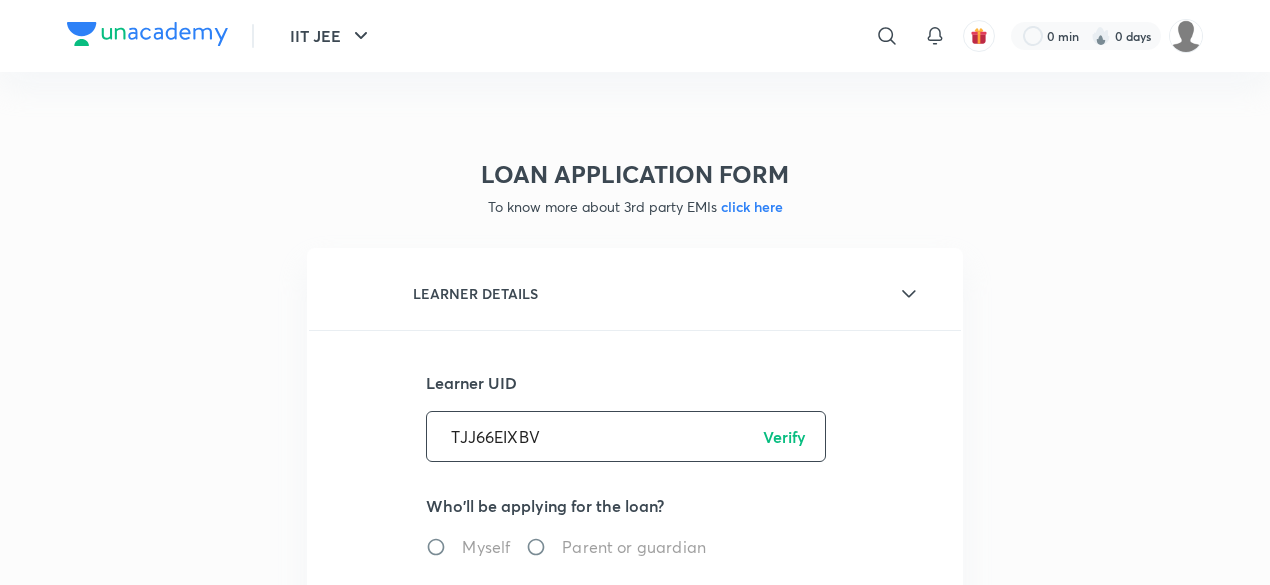 type on "TJJ66EIXBV" 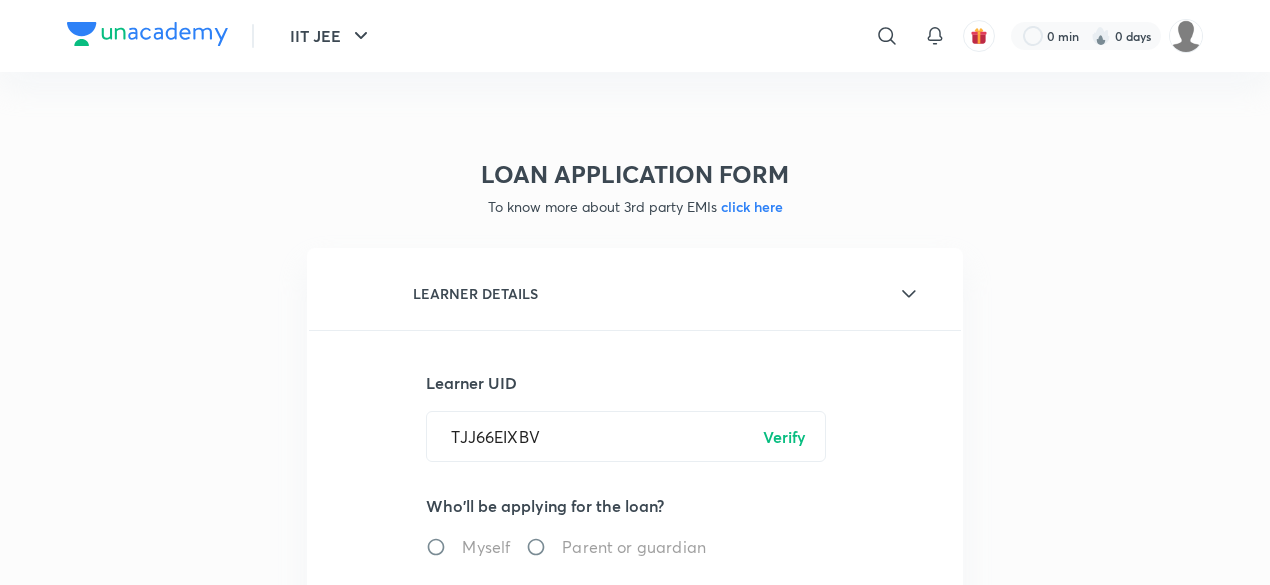 click on "Verify" at bounding box center (784, 437) 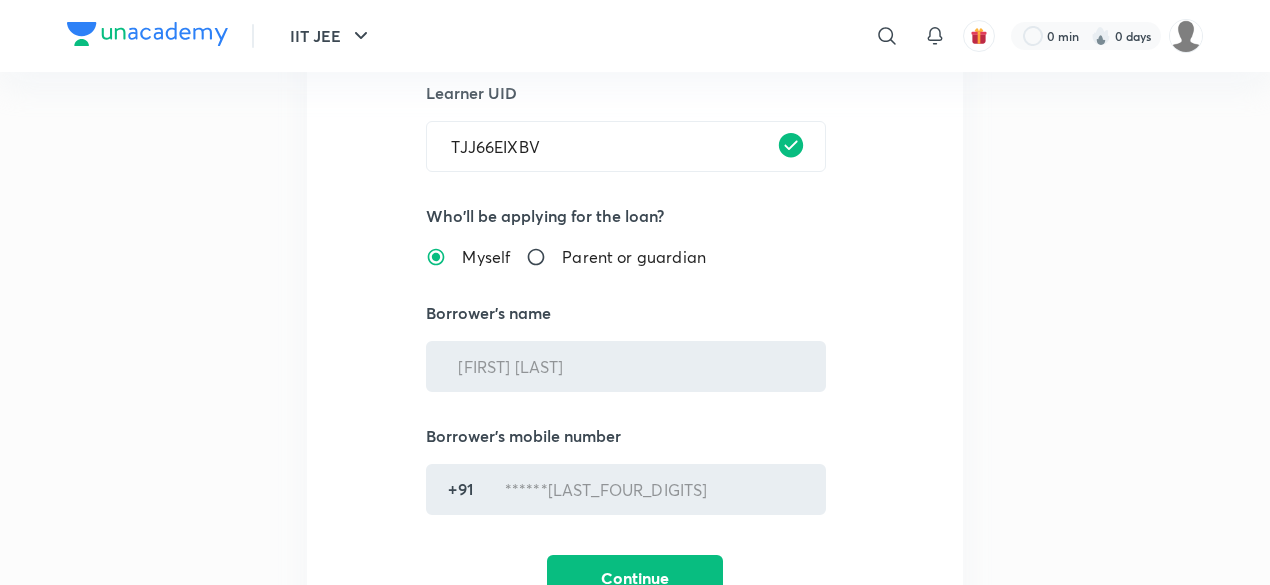 scroll, scrollTop: 292, scrollLeft: 0, axis: vertical 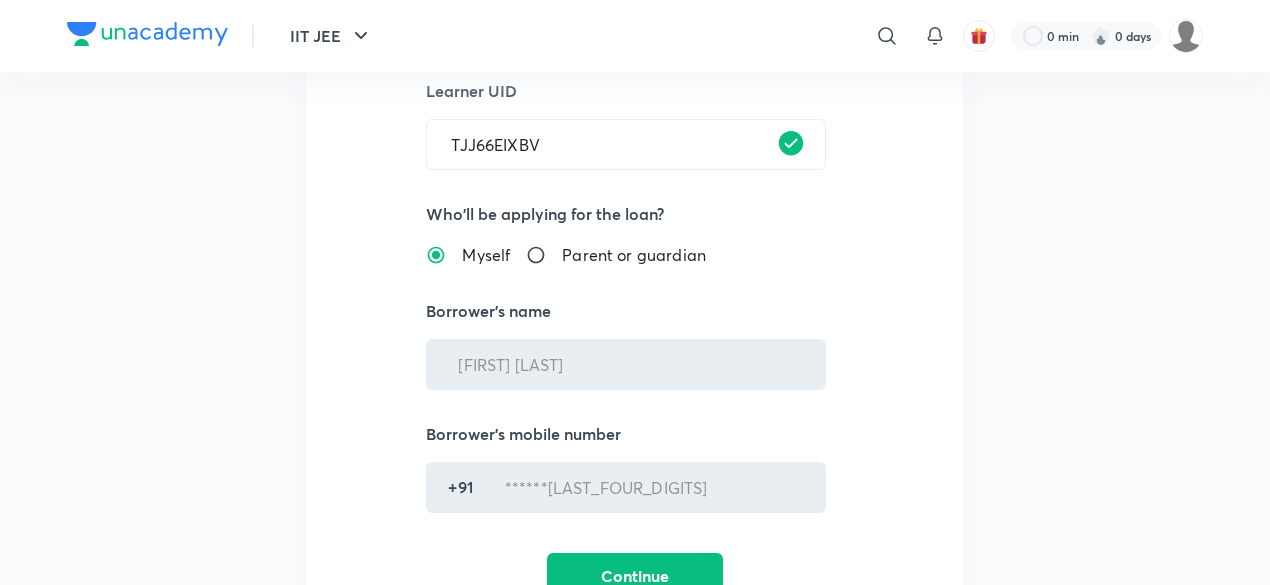 click on "Parent or guardian" at bounding box center (544, 255) 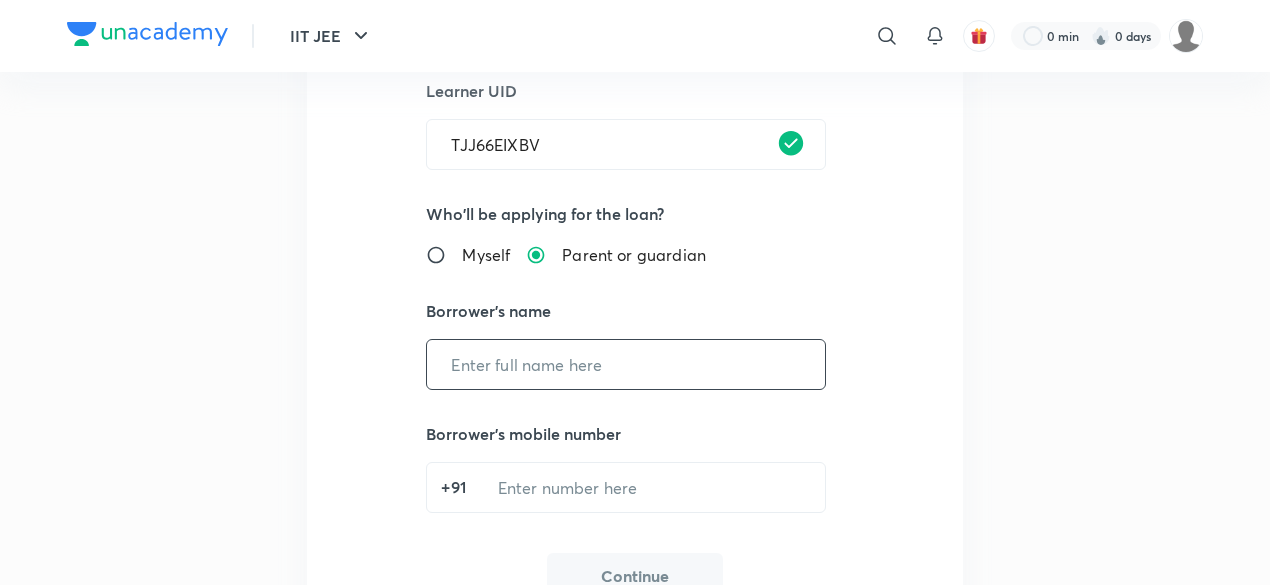 click at bounding box center (626, 364) 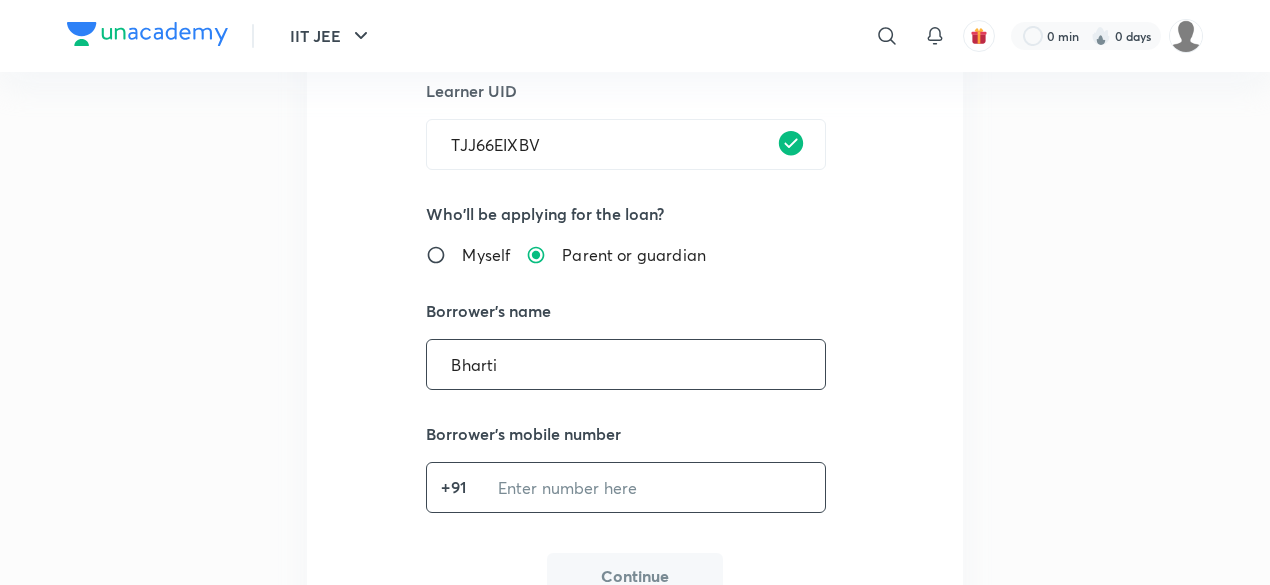 type on "Bharti" 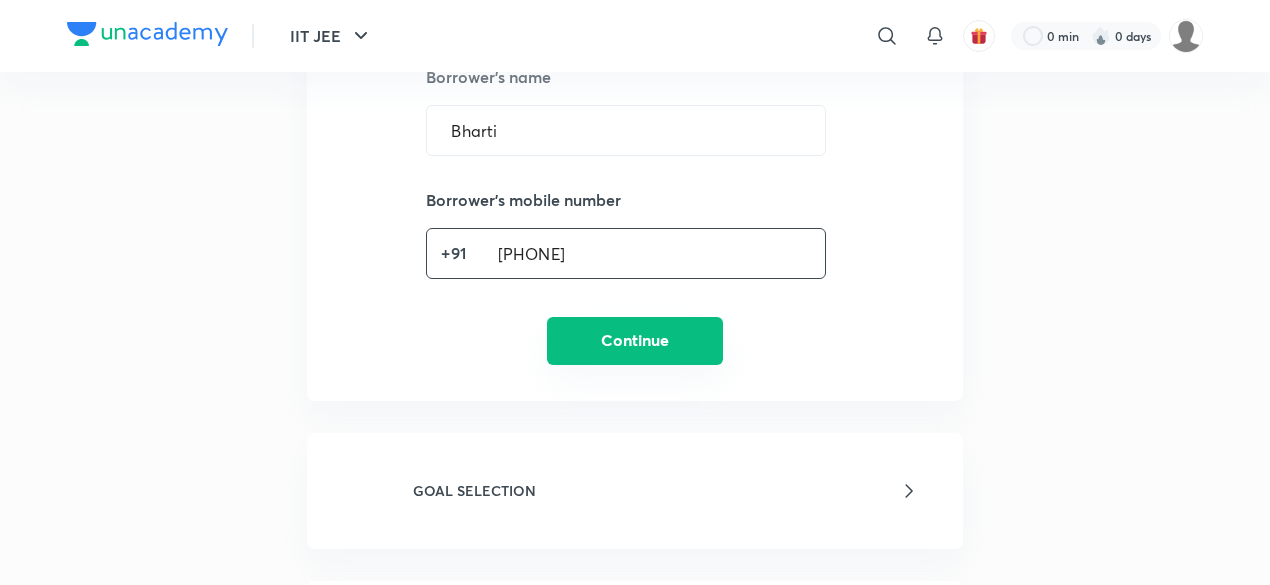 type on "[PHONE]" 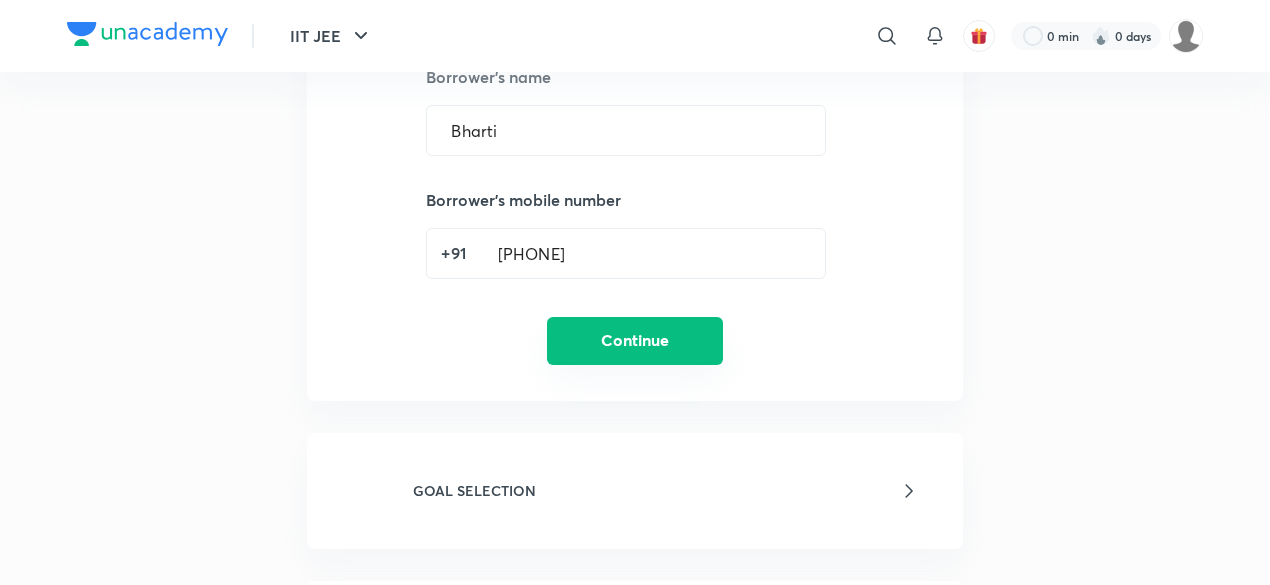 click on "Continue" at bounding box center (635, 341) 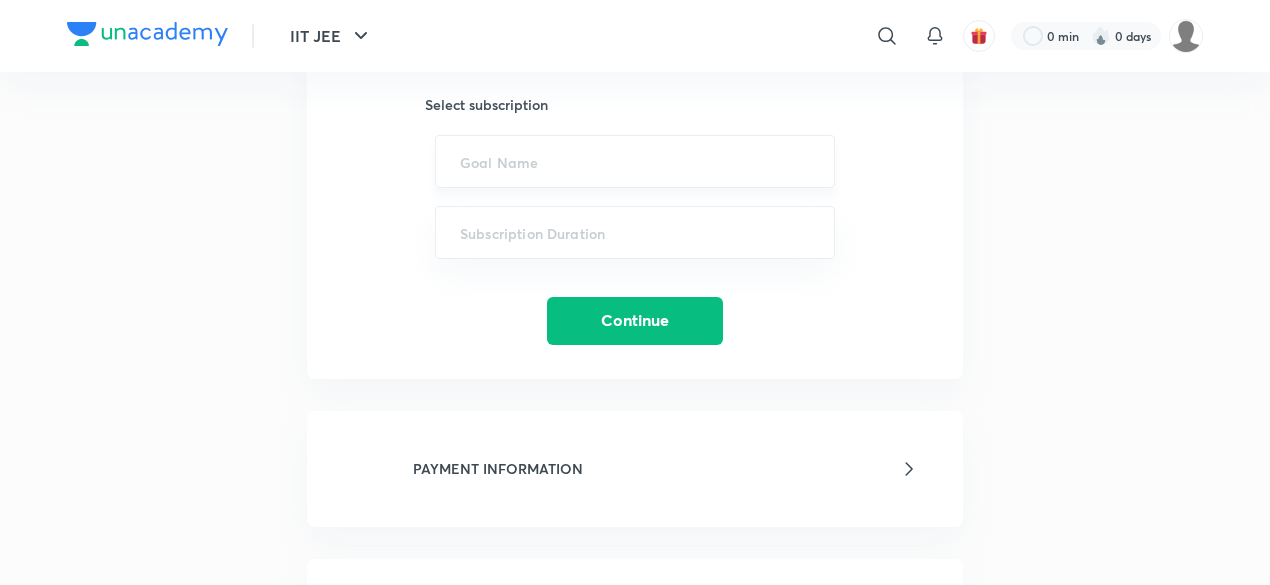 click on "​" at bounding box center (635, 161) 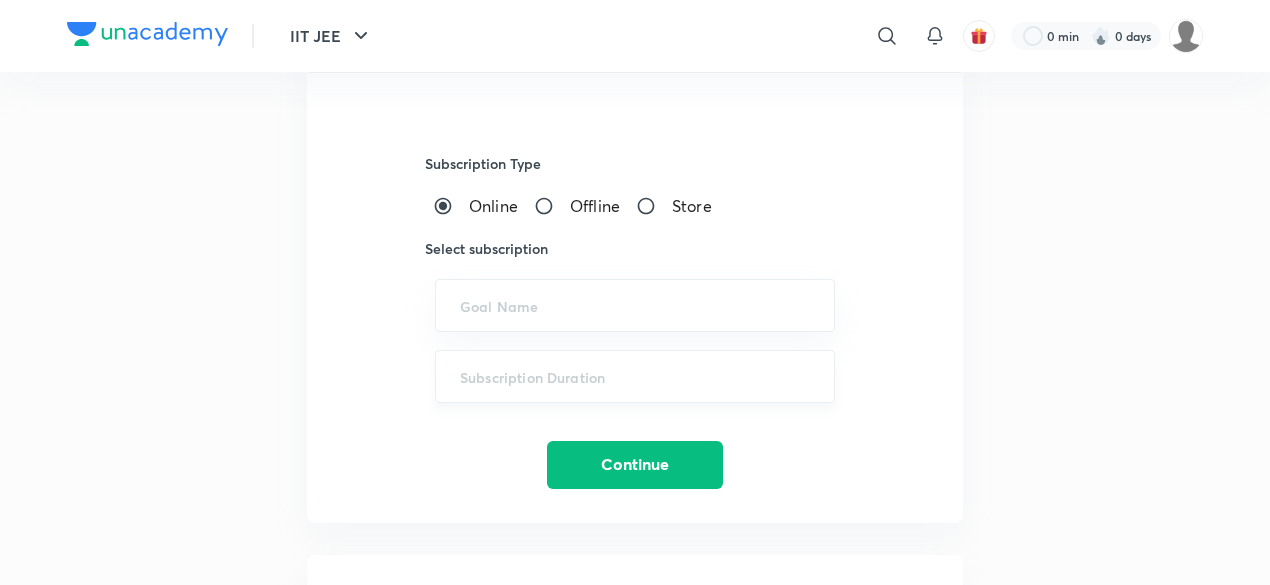 scroll, scrollTop: 404, scrollLeft: 0, axis: vertical 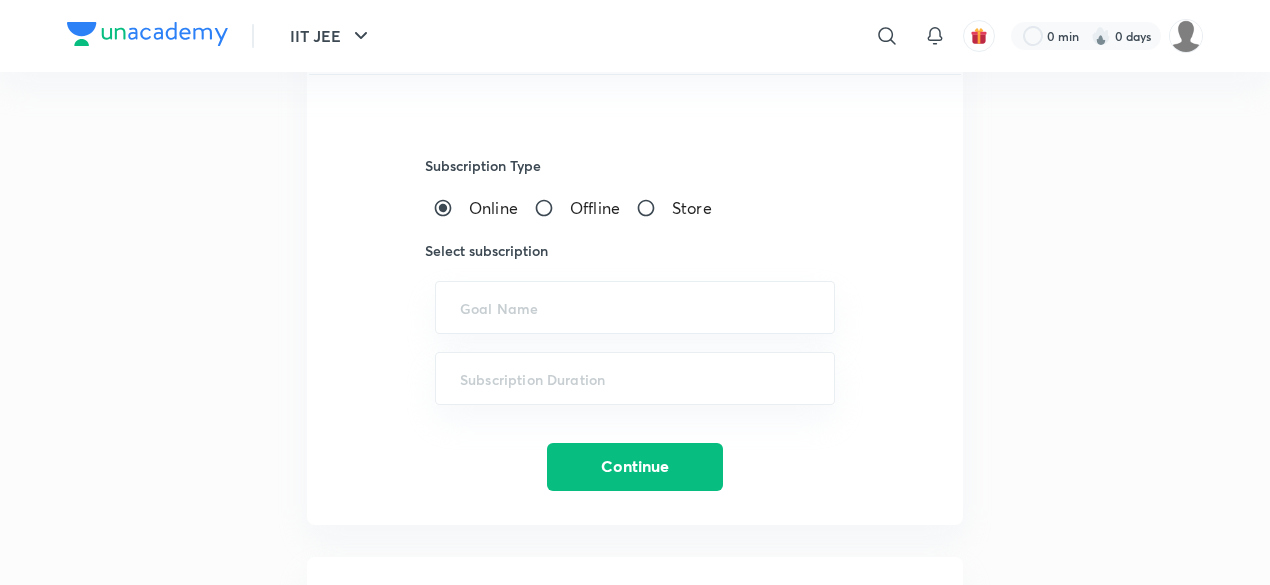 click on "Offline" at bounding box center (552, 208) 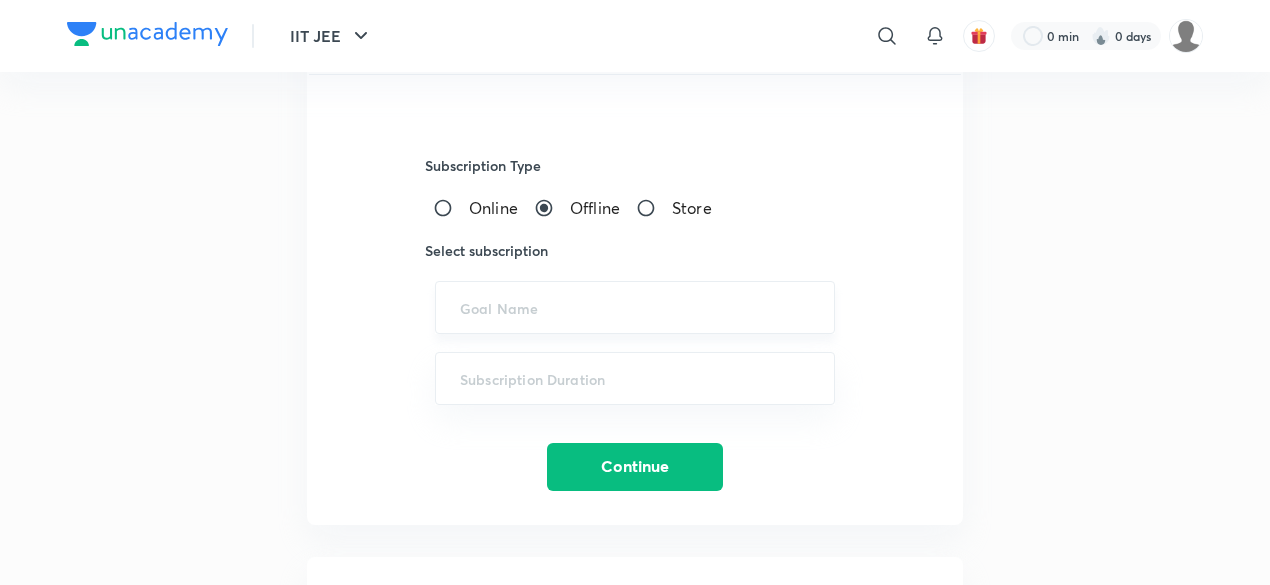 click at bounding box center (635, 307) 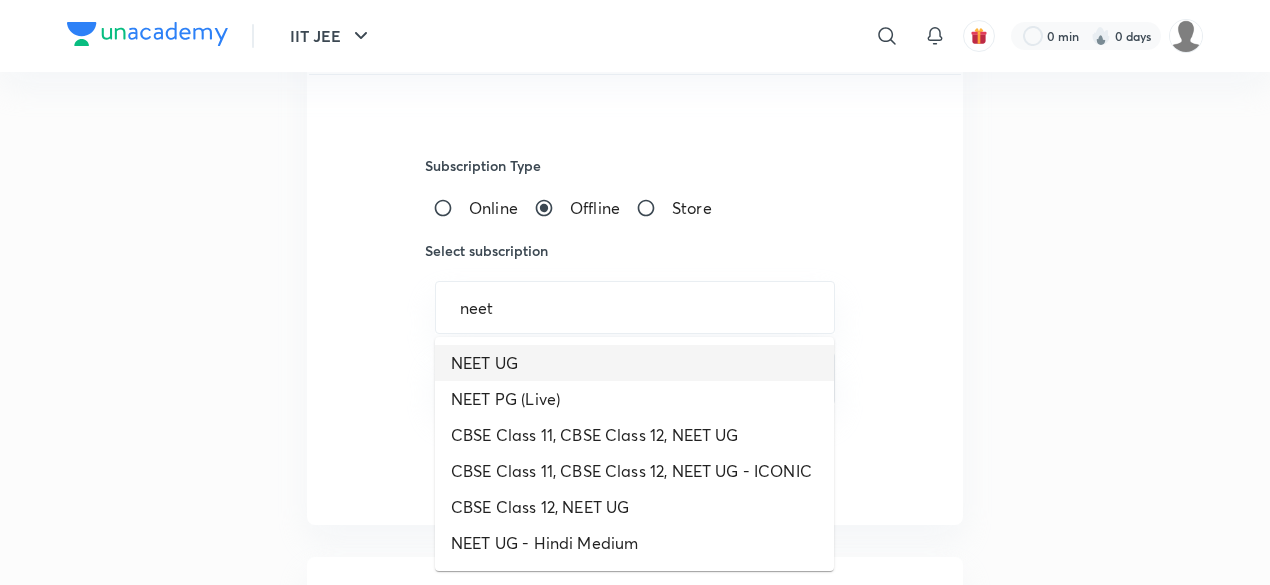 click on "NEET UG" at bounding box center [634, 363] 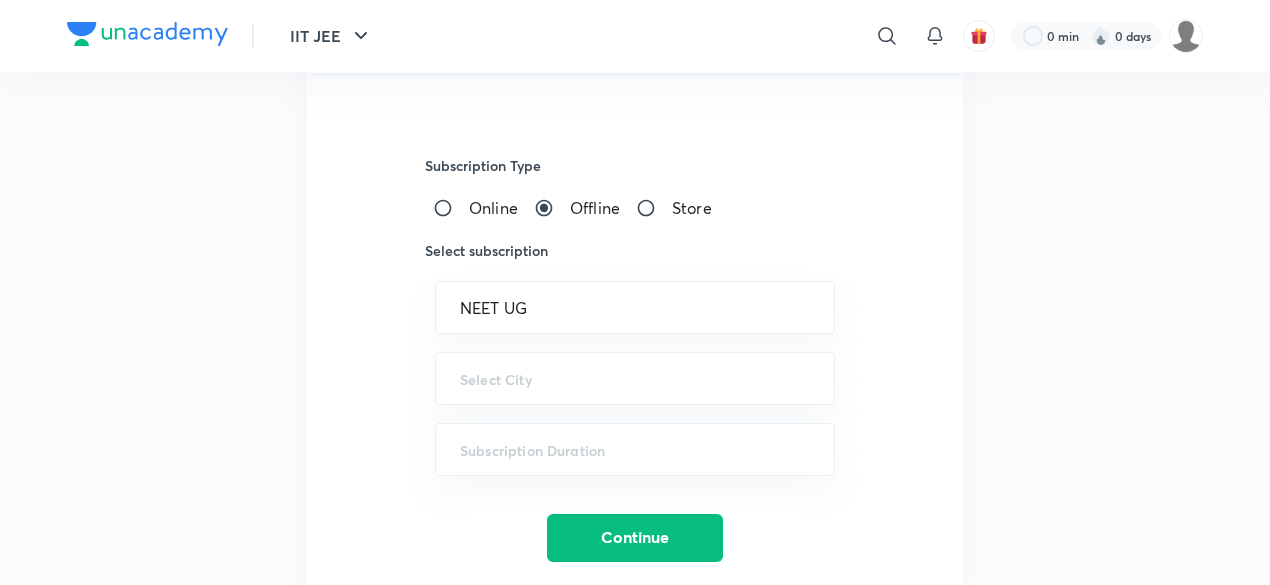 click at bounding box center (635, 378) 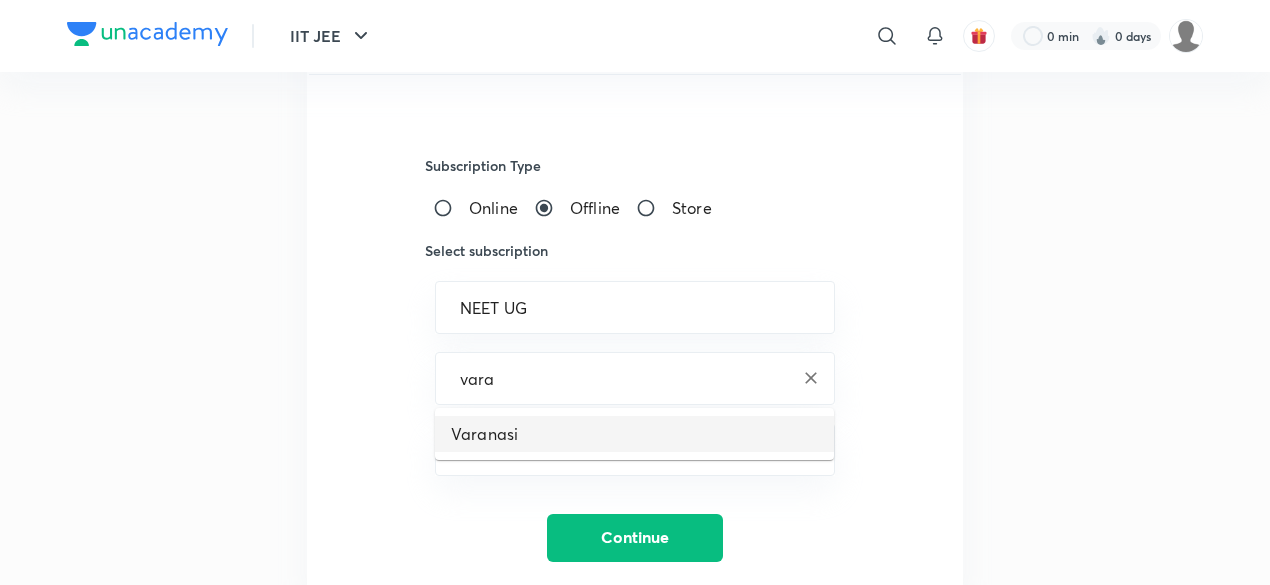 click on "Varanasi" at bounding box center [634, 434] 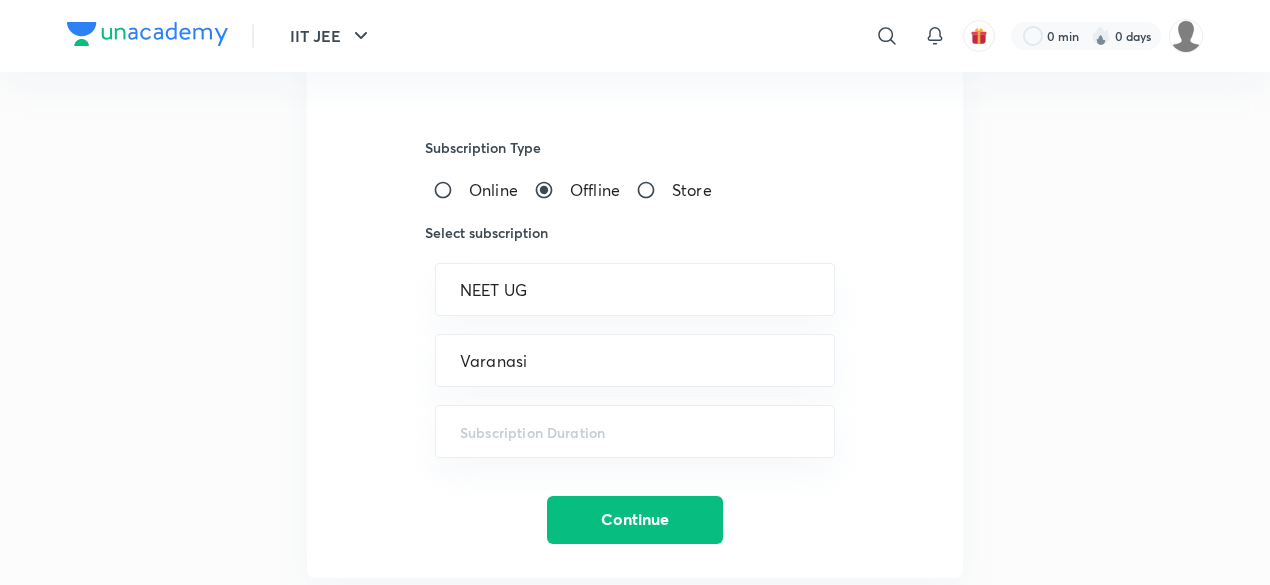 scroll, scrollTop: 467, scrollLeft: 0, axis: vertical 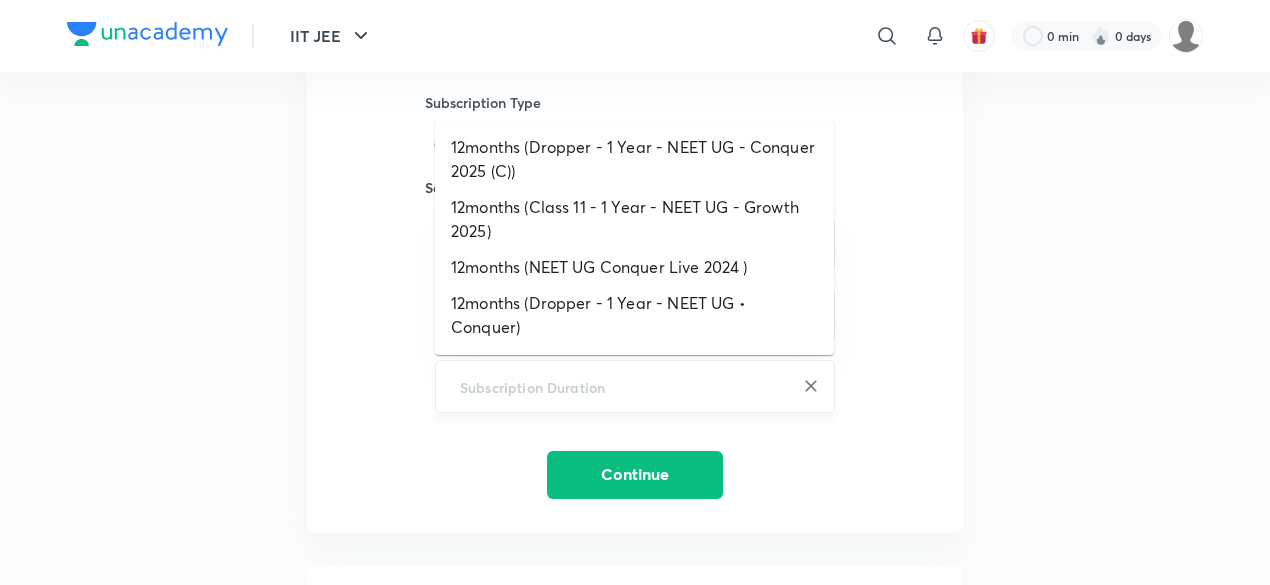 click at bounding box center (635, 386) 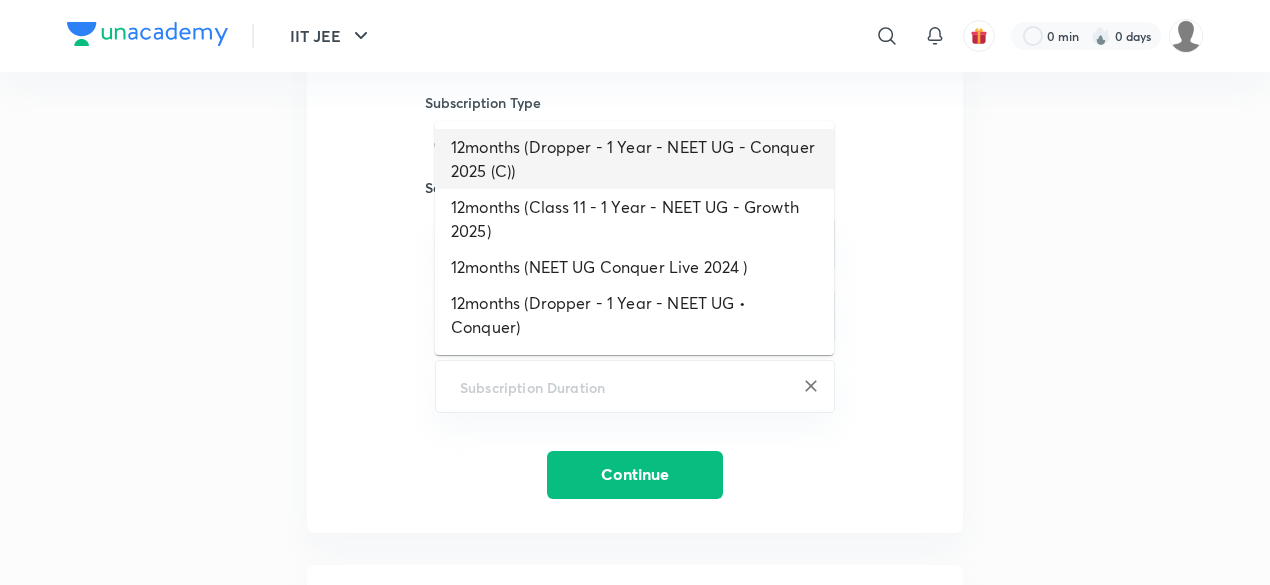 click on "12months (Dropper - 1 Year - NEET UG - Conquer 2025 (C))" at bounding box center [634, 159] 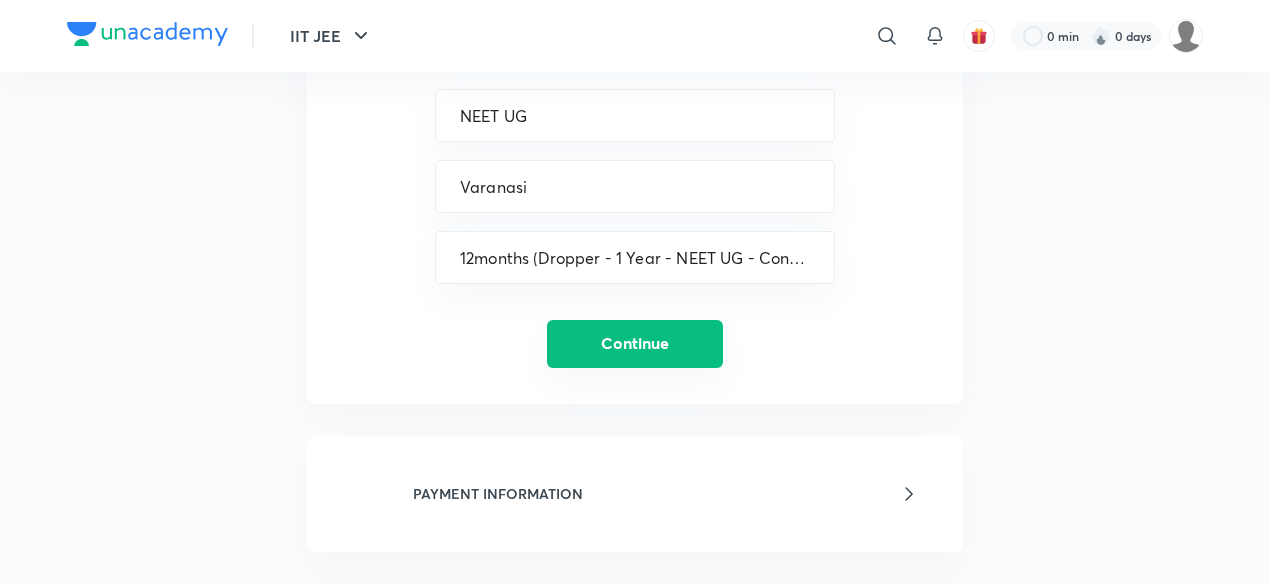 click on "Continue" at bounding box center (635, 344) 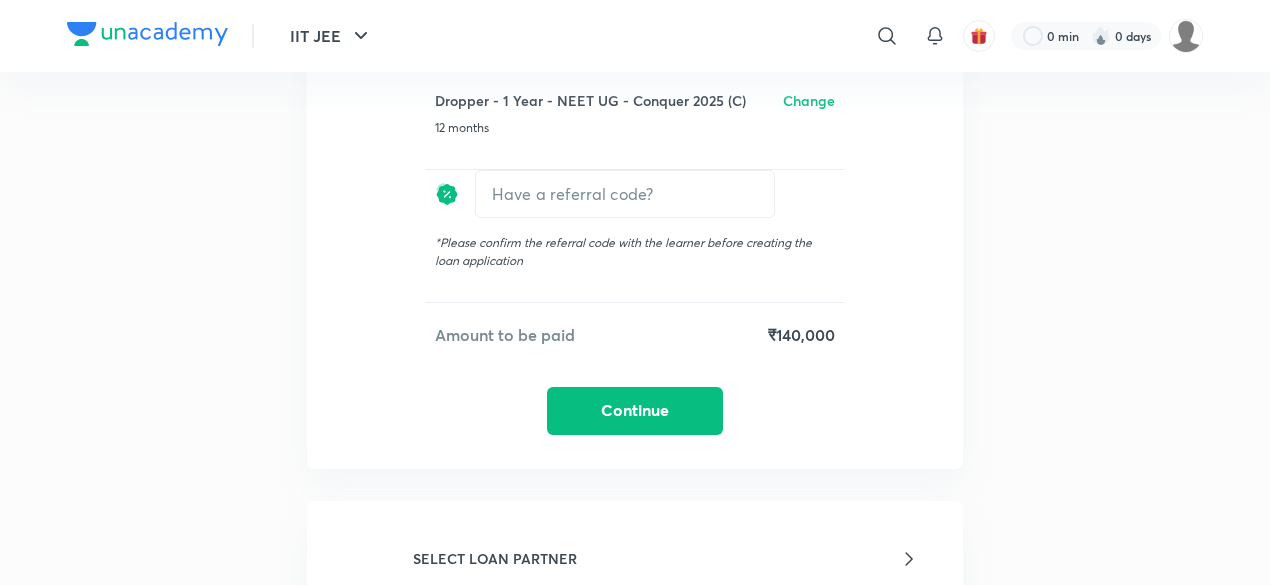 scroll, scrollTop: 554, scrollLeft: 0, axis: vertical 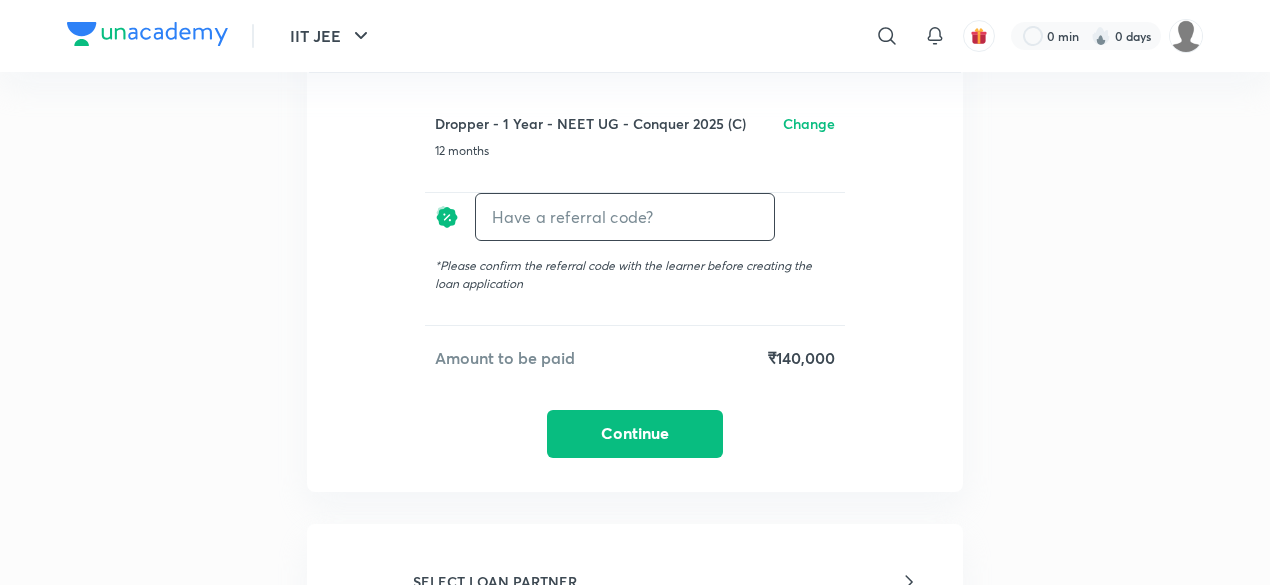 click at bounding box center (625, 216) 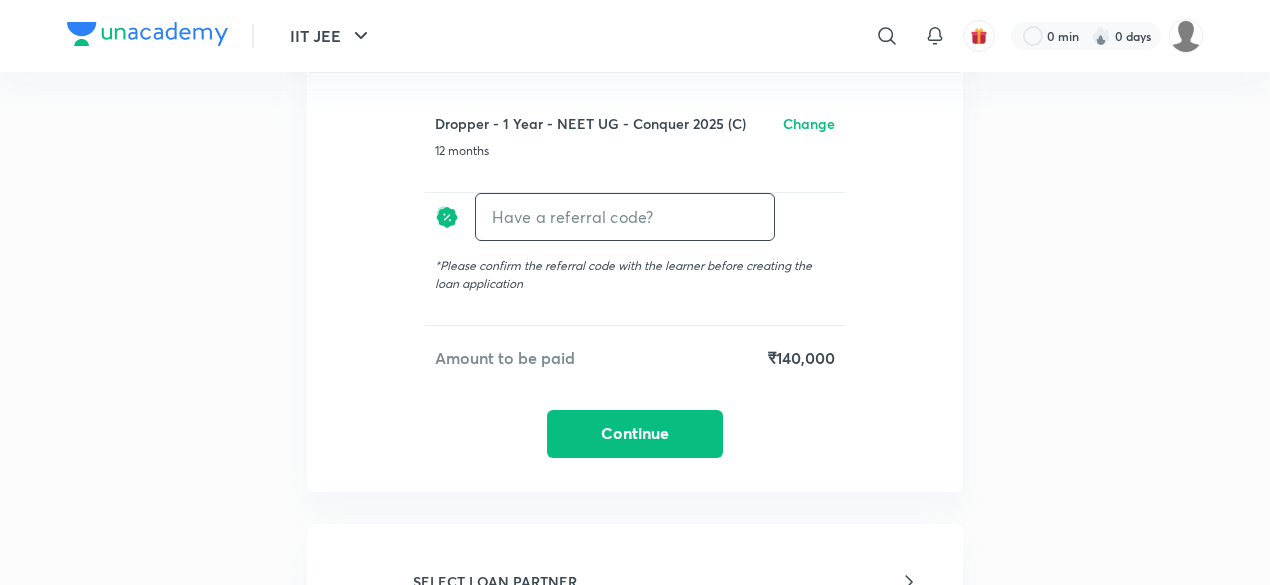 click at bounding box center [625, 216] 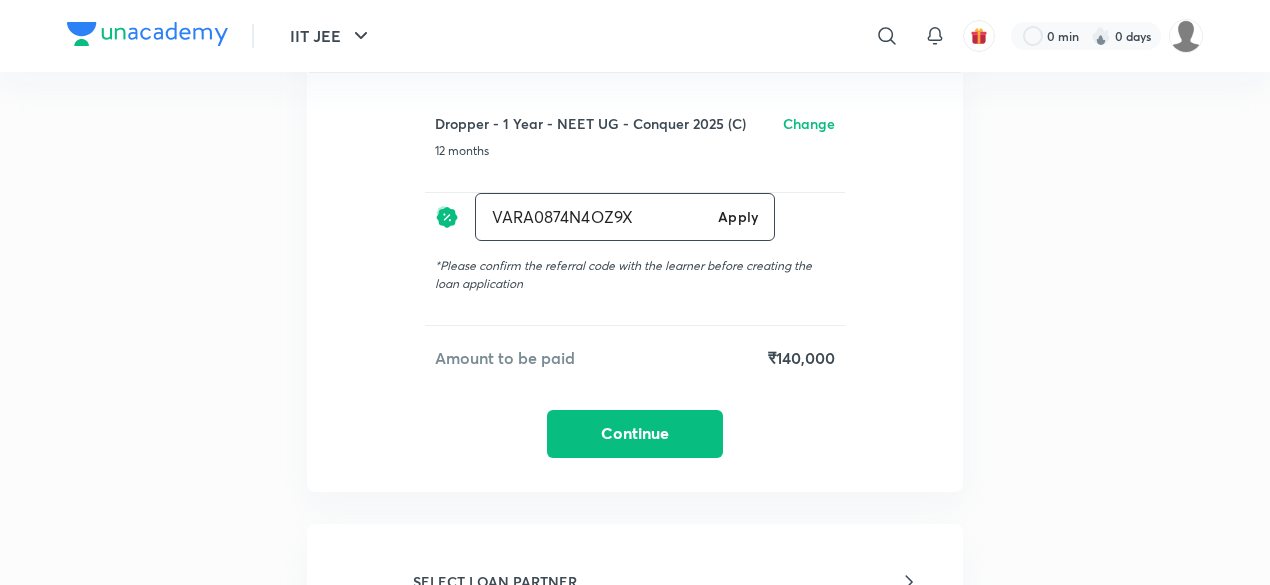 type on "VARA0874N4OZ9X" 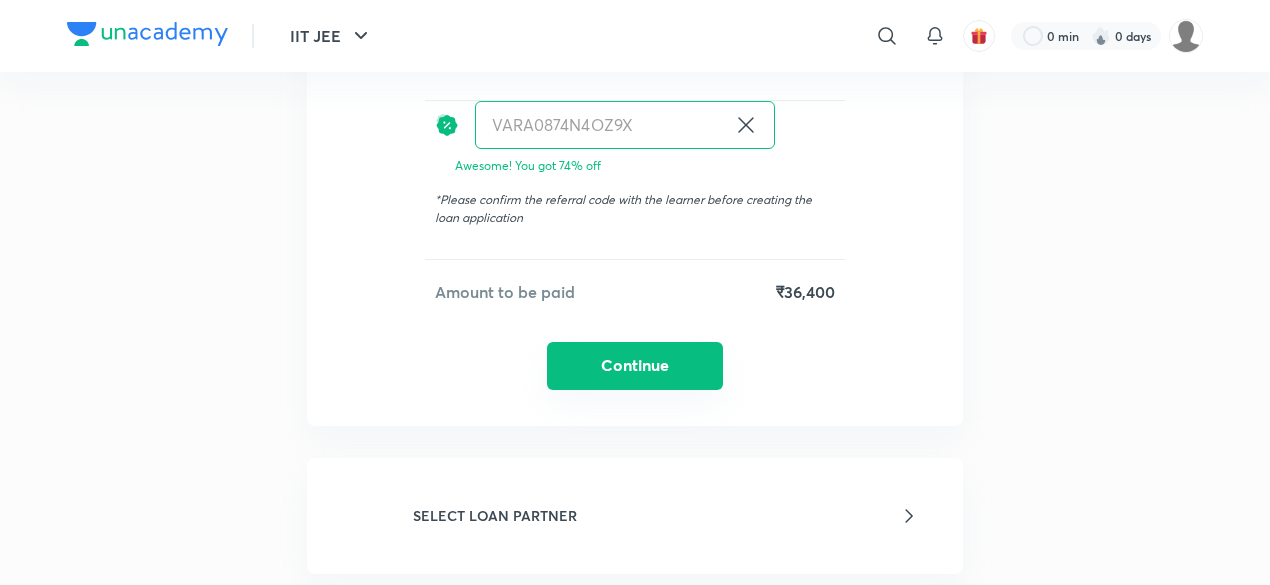 click on "Continue" at bounding box center [635, 366] 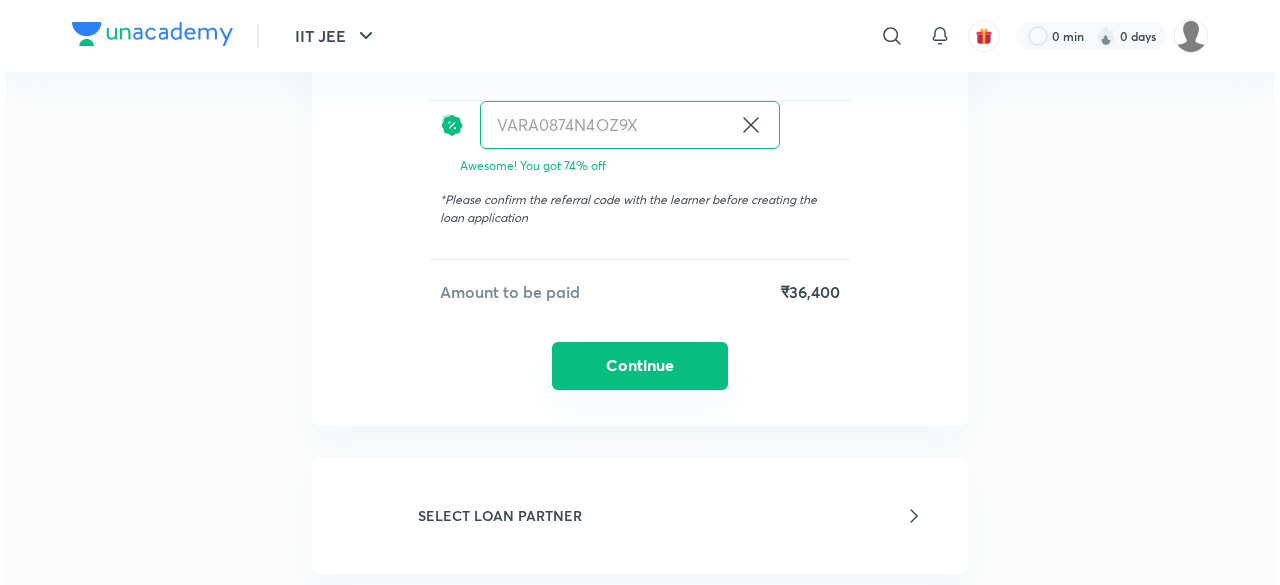 scroll, scrollTop: 670, scrollLeft: 0, axis: vertical 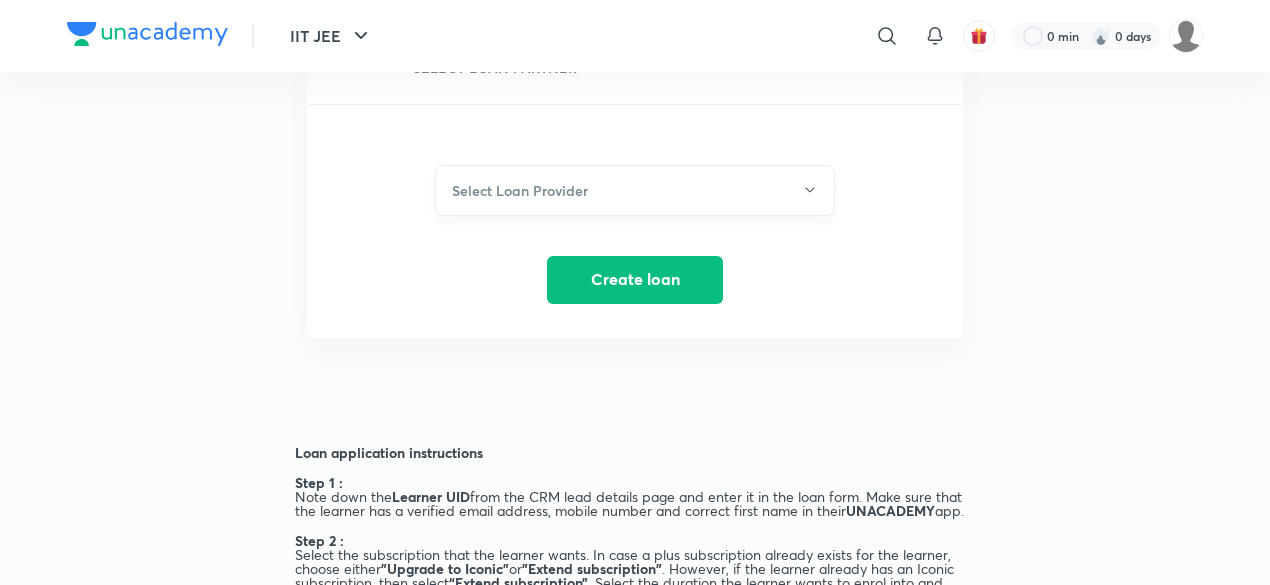 click on "Select Loan Provider" at bounding box center [520, 190] 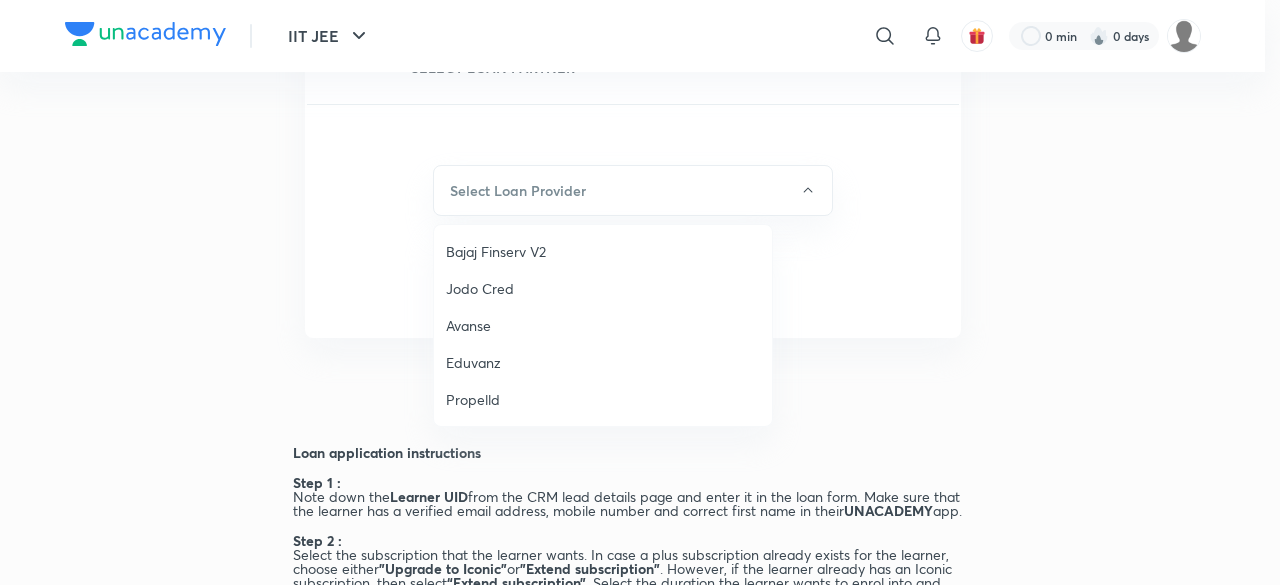 click on "Bajaj Finserv V2" at bounding box center (603, 251) 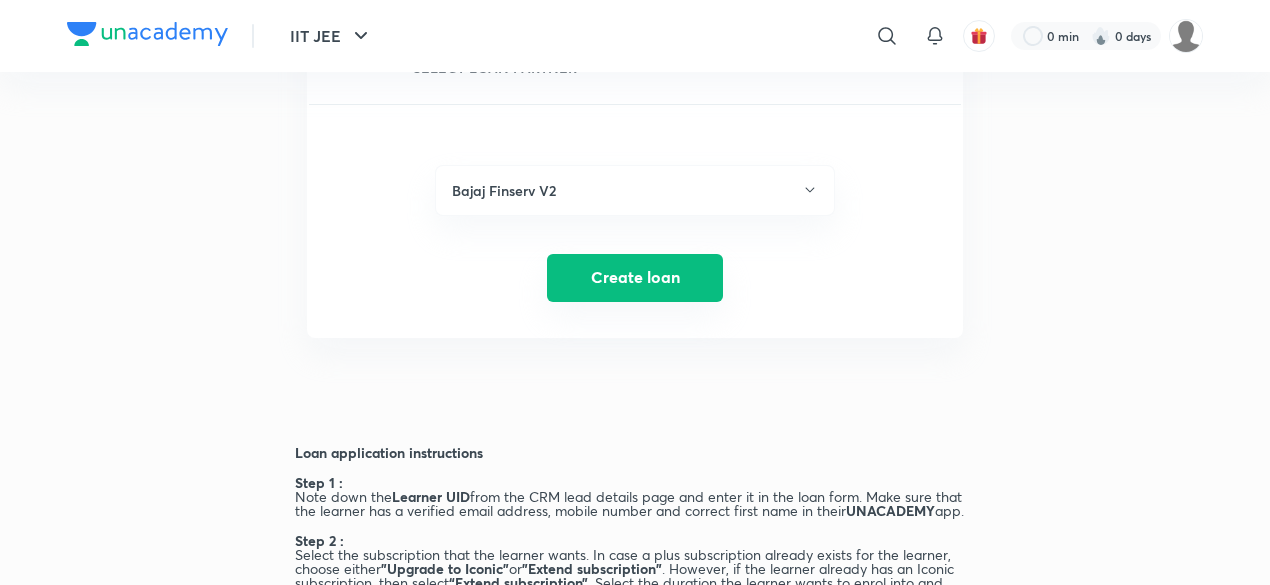 click on "Create loan" at bounding box center [635, 278] 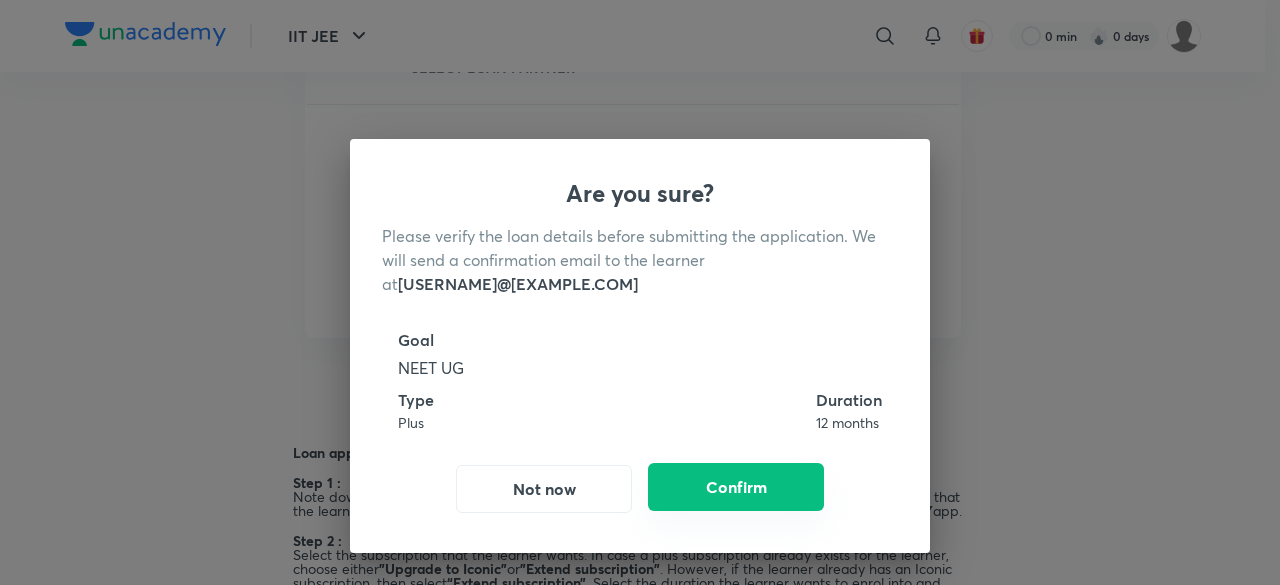 click on "Confirm" at bounding box center [736, 487] 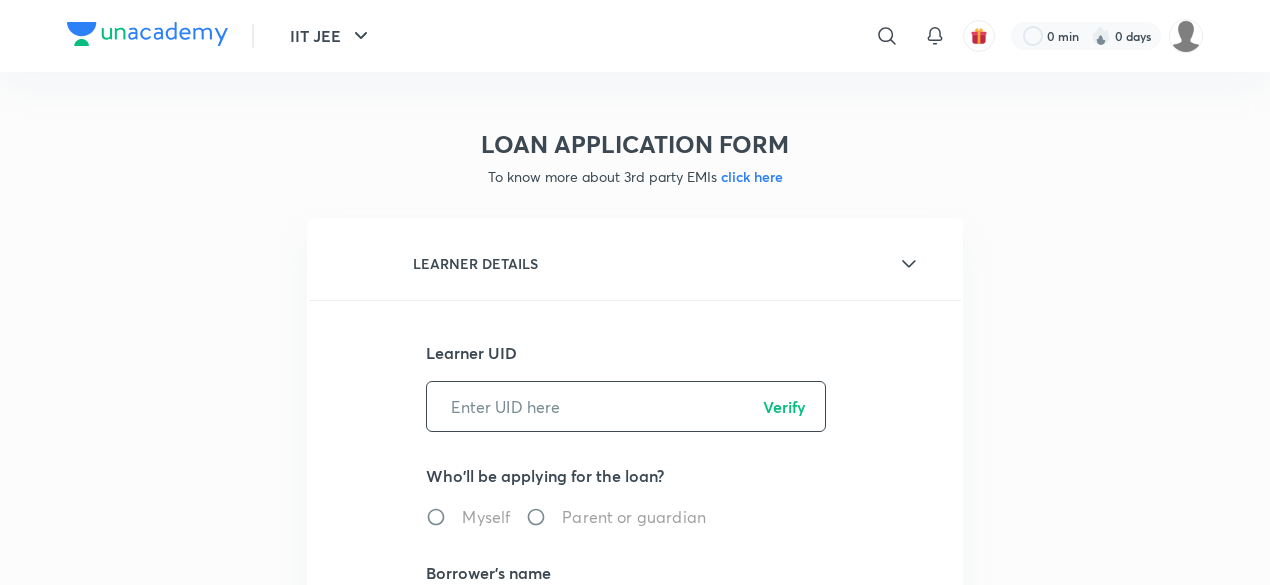 scroll, scrollTop: 0, scrollLeft: 0, axis: both 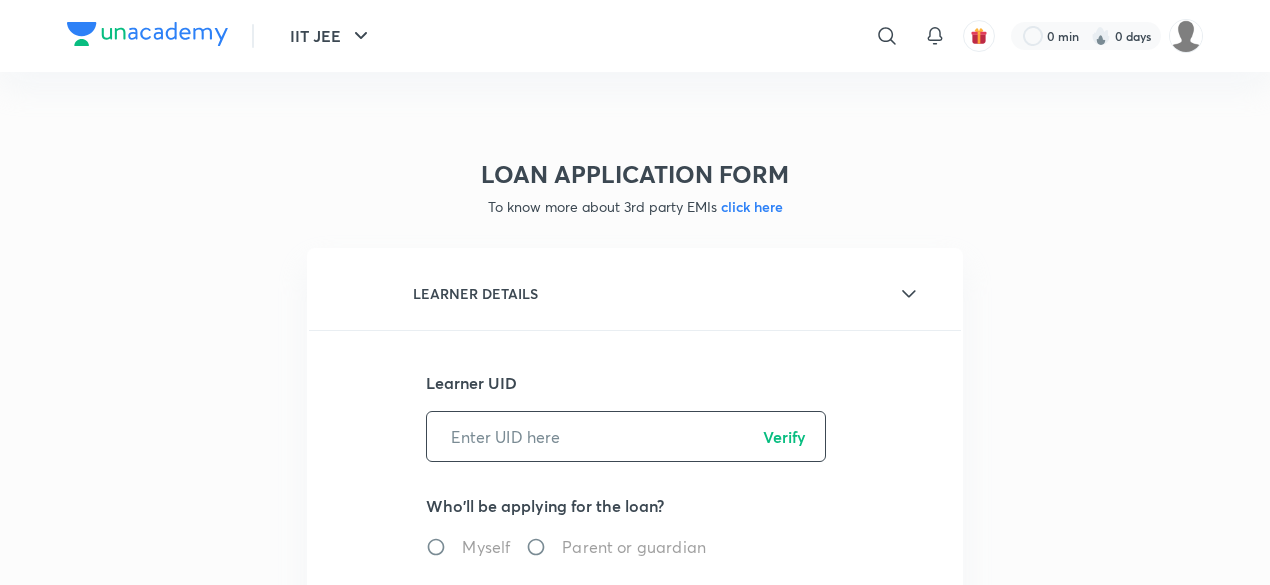 click at bounding box center (626, 436) 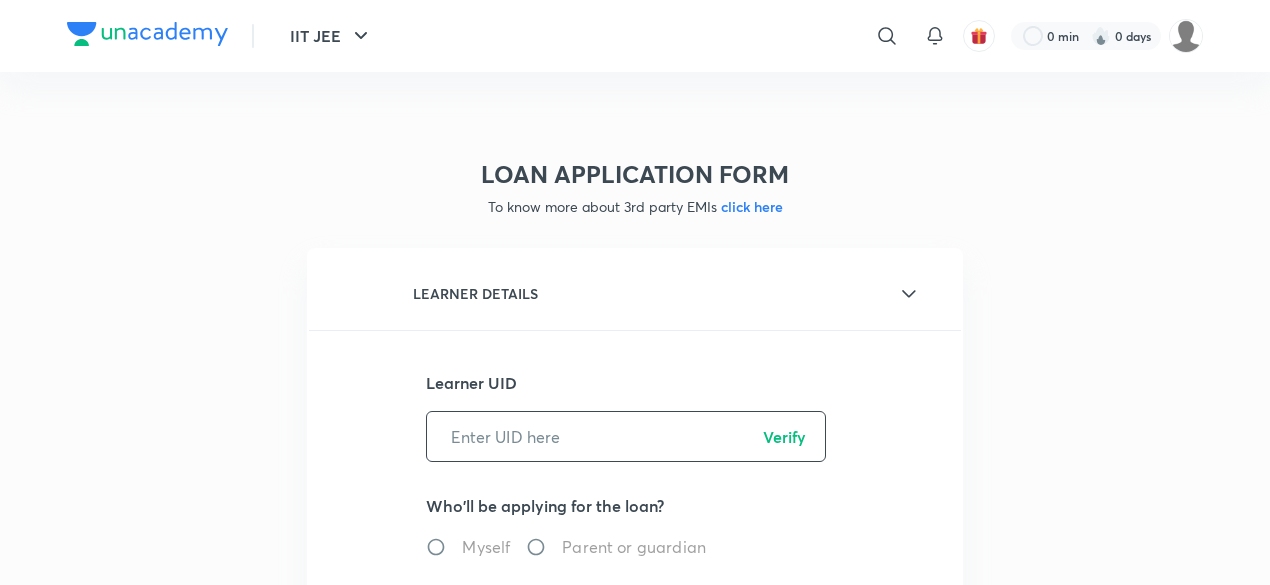 paste on "3OPG2INZ7T" 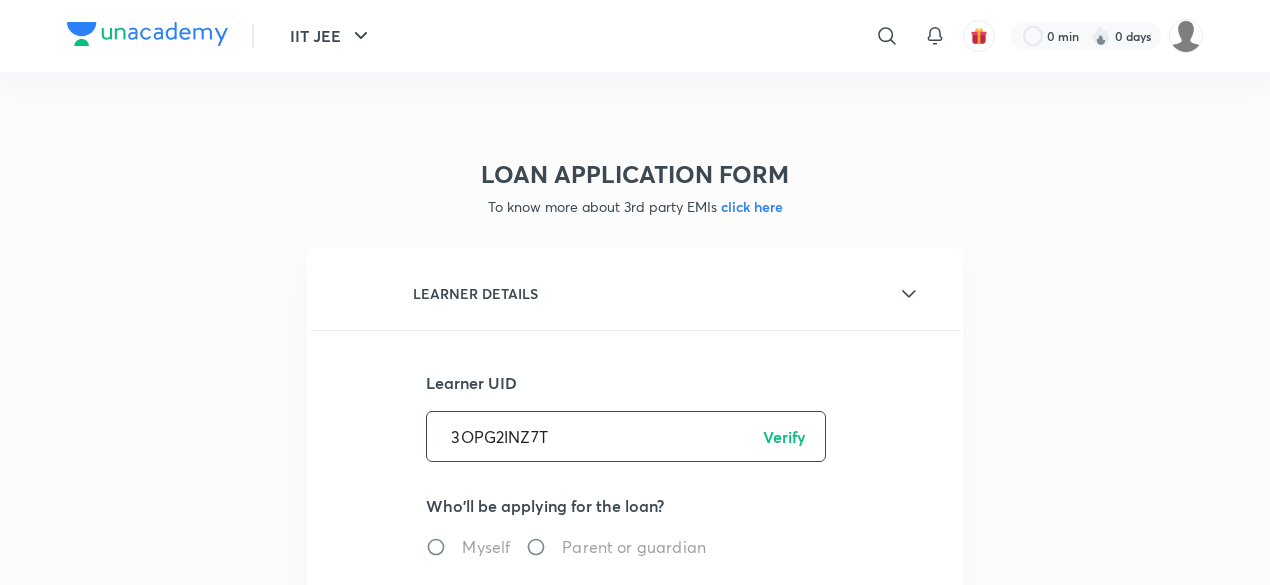 type on "3OPG2INZ7T" 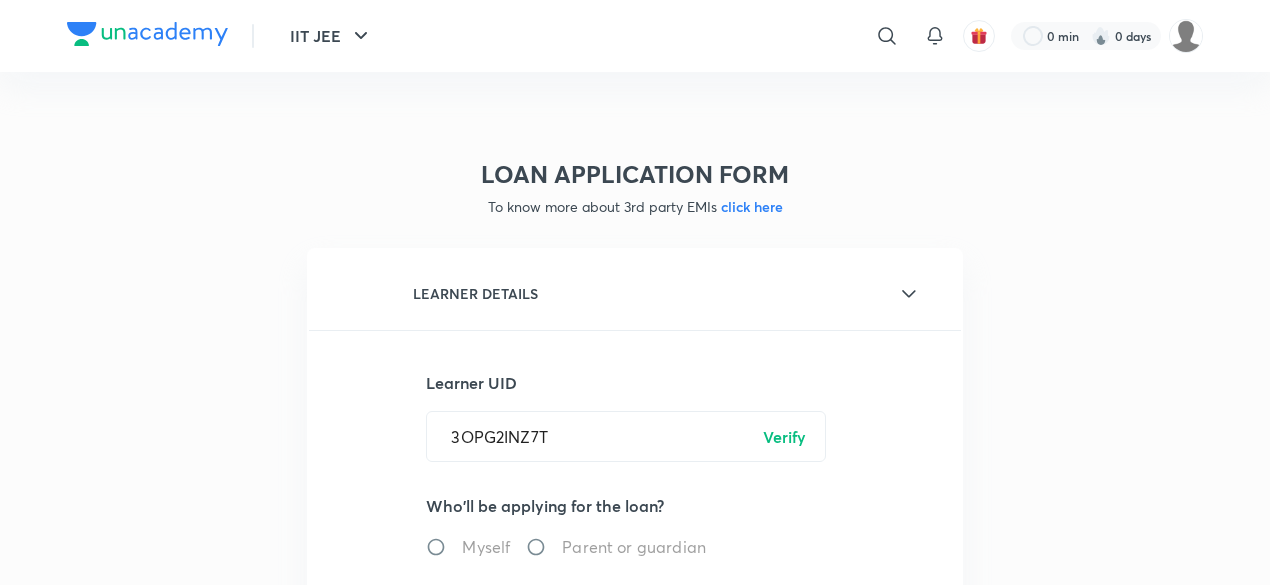 click on "Verify" at bounding box center (784, 437) 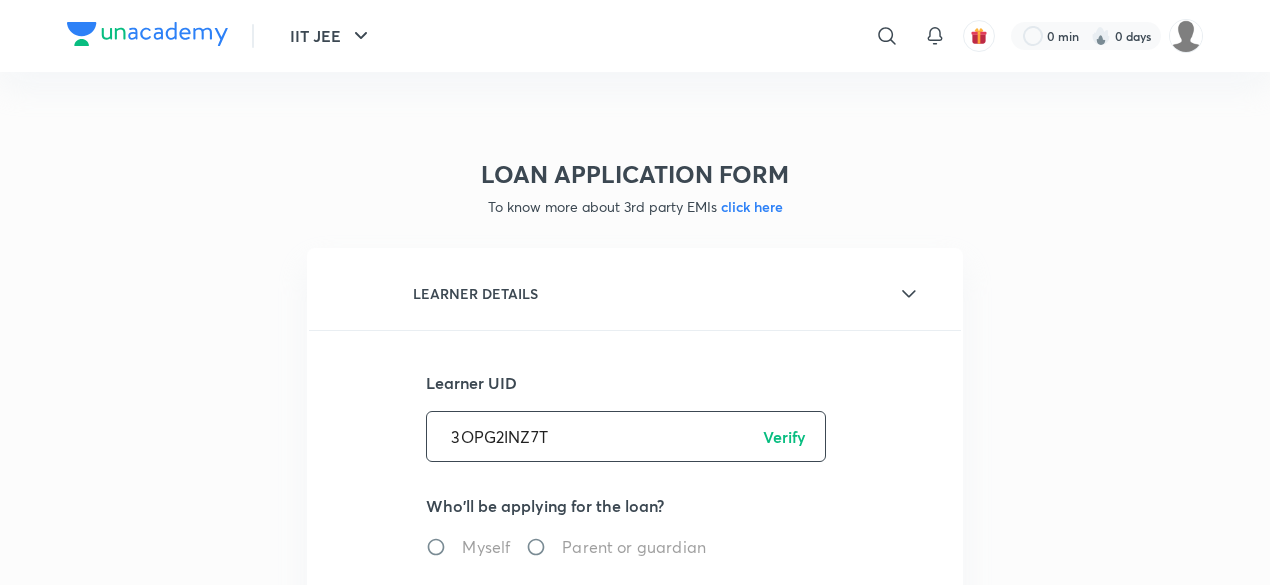 radio on "true" 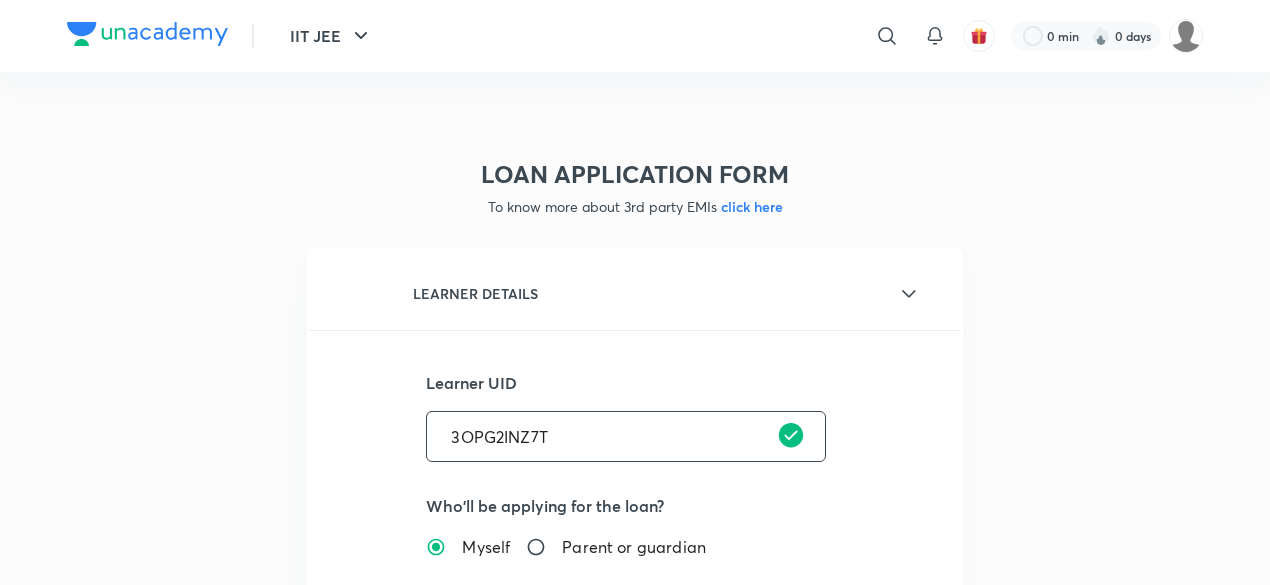 type on "[FIRST] [LAST]" 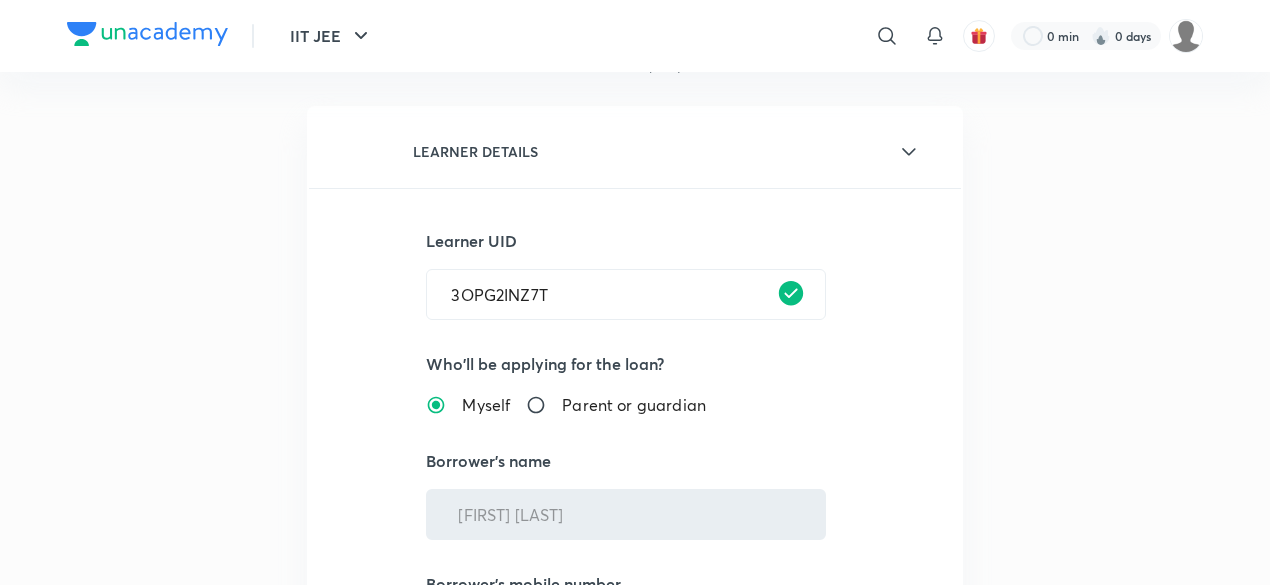 scroll, scrollTop: 160, scrollLeft: 0, axis: vertical 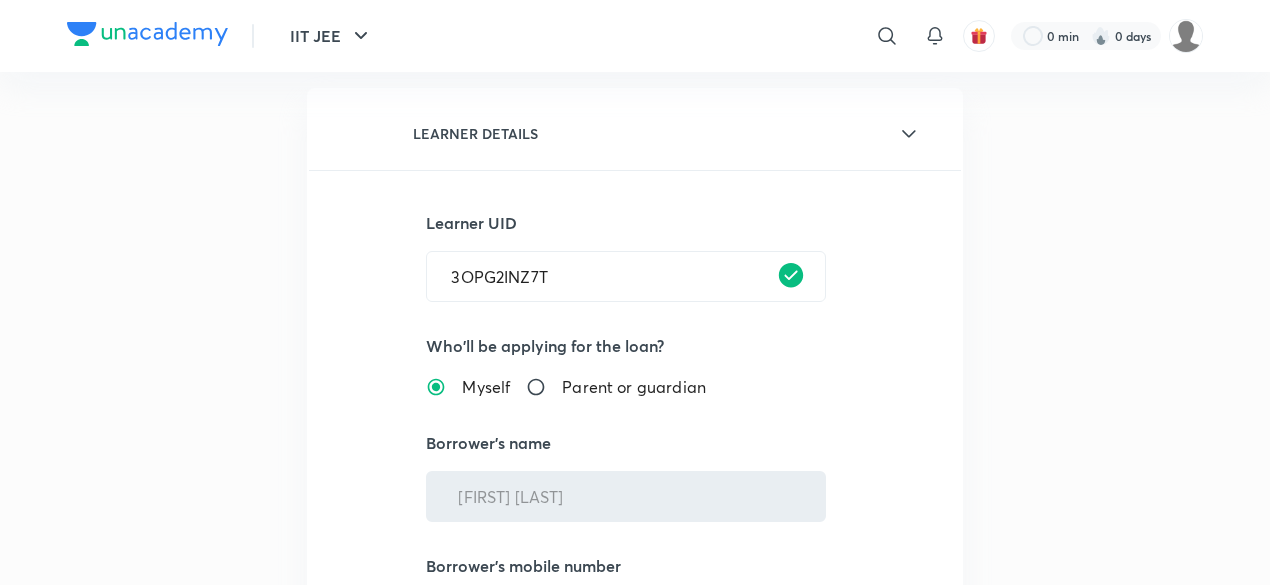 click on "Parent or guardian" at bounding box center (544, 387) 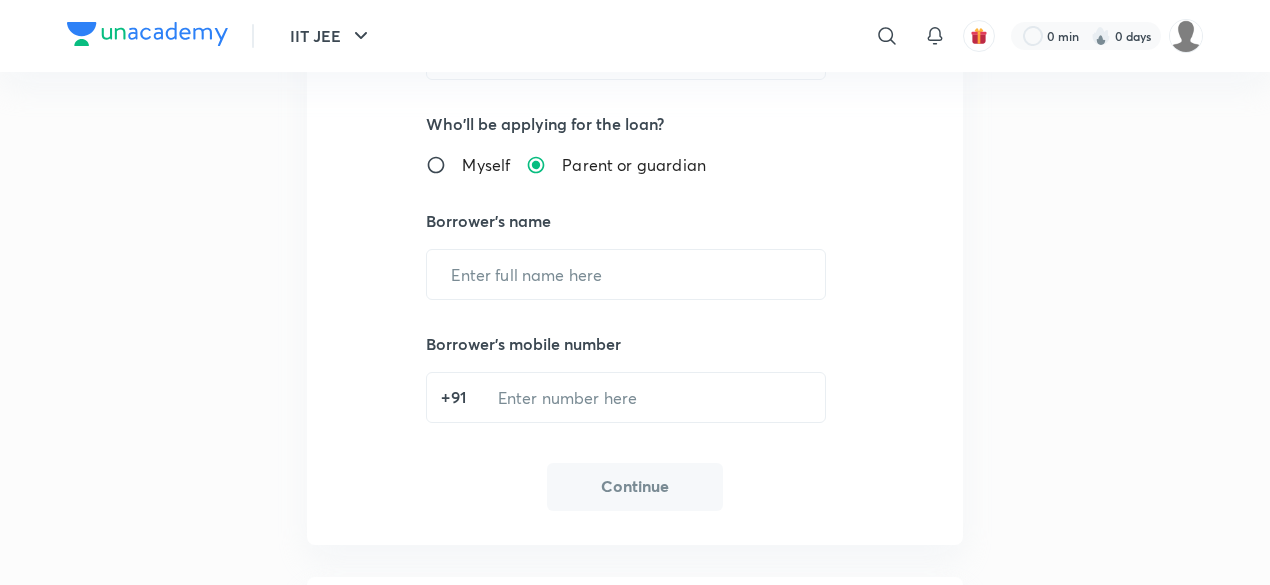 scroll, scrollTop: 426, scrollLeft: 0, axis: vertical 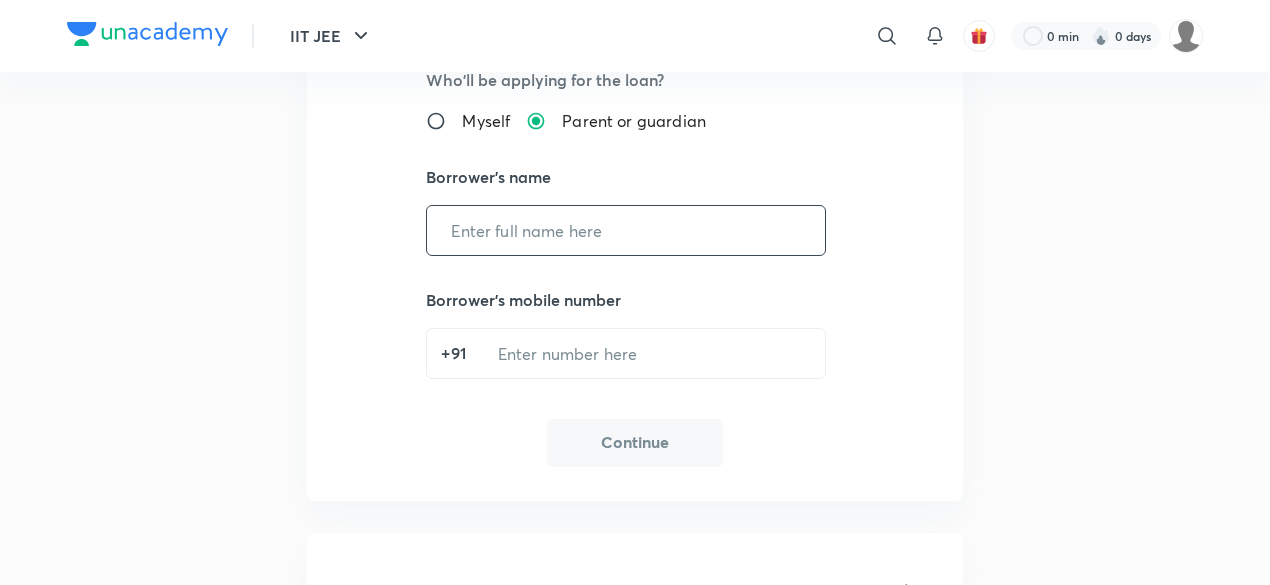 click at bounding box center (626, 230) 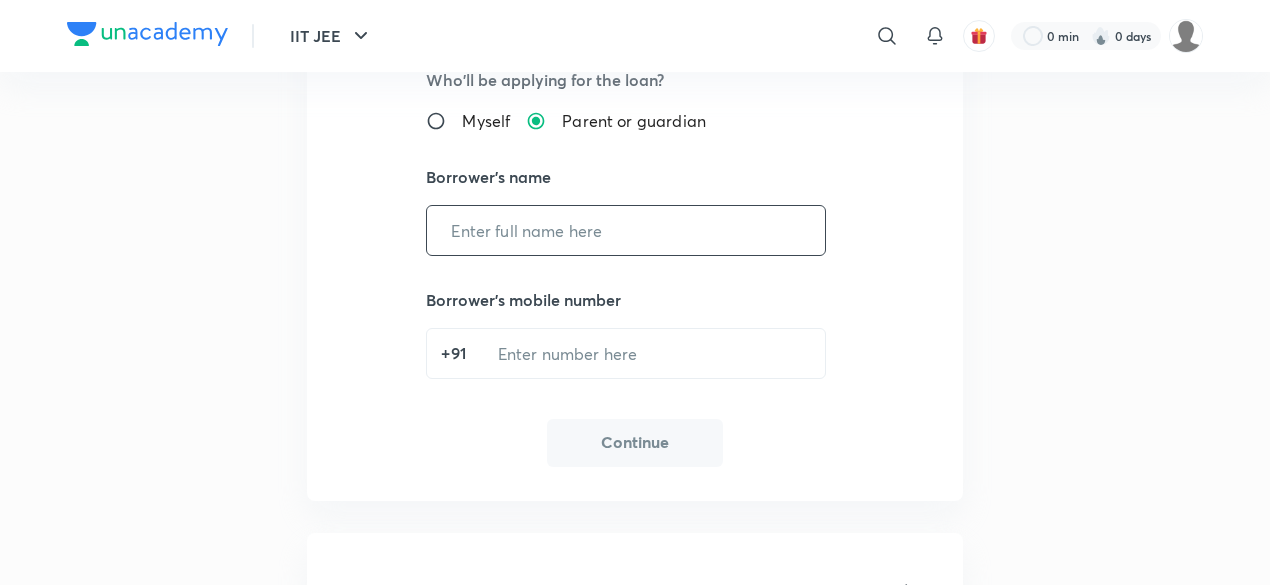 click at bounding box center (626, 230) 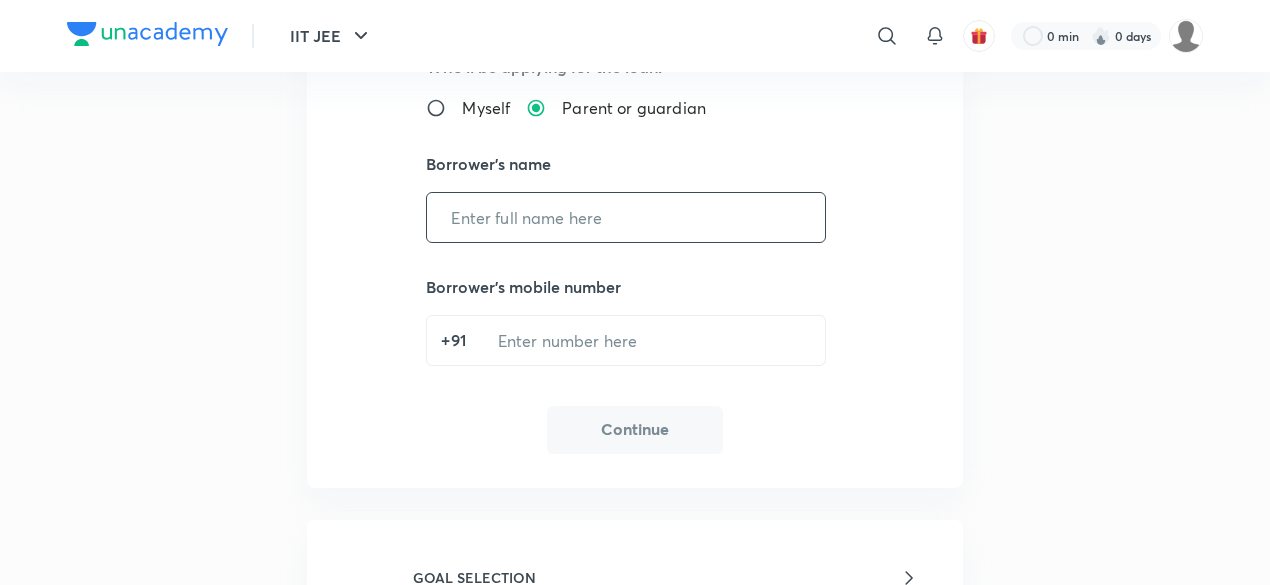 scroll, scrollTop: 443, scrollLeft: 0, axis: vertical 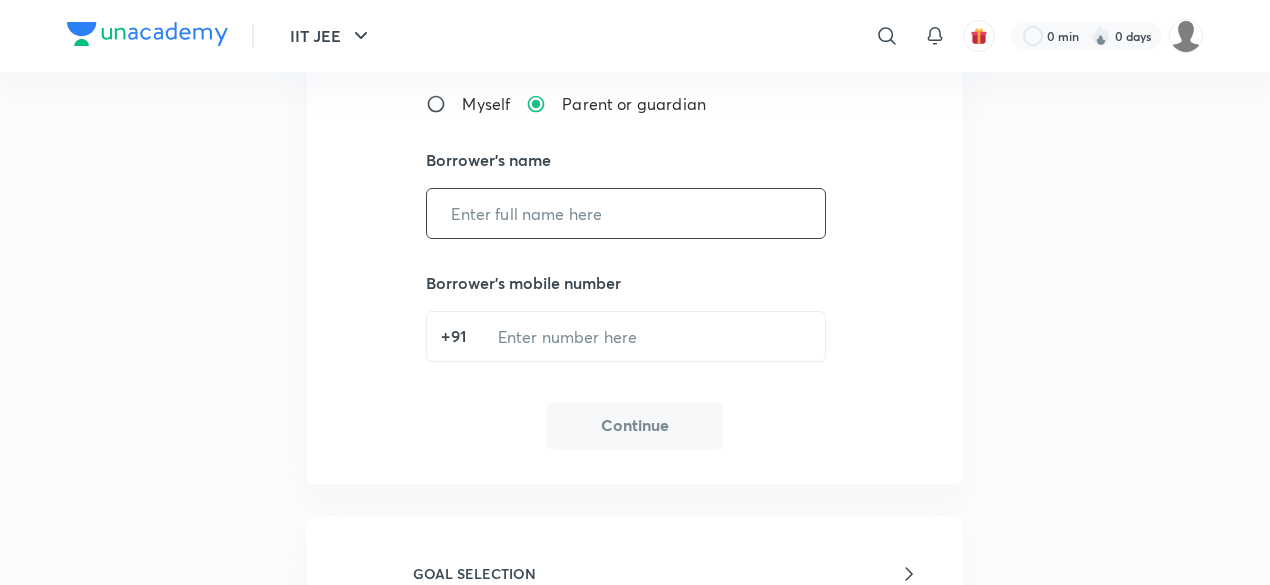 click at bounding box center [626, 213] 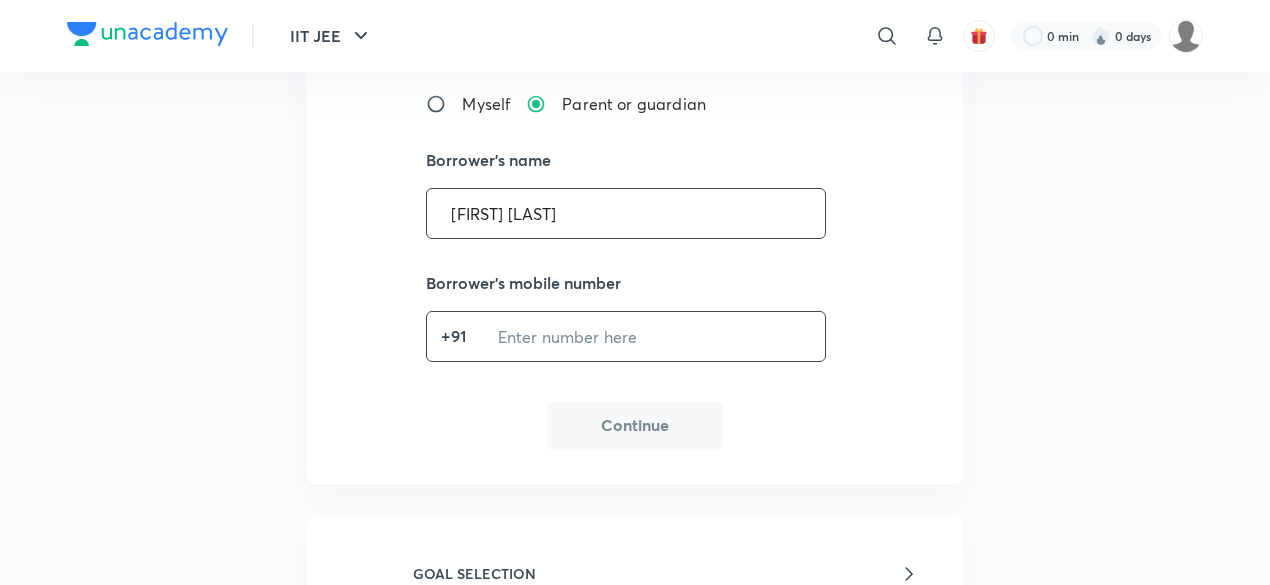 type on "[FIRST] [LAST]" 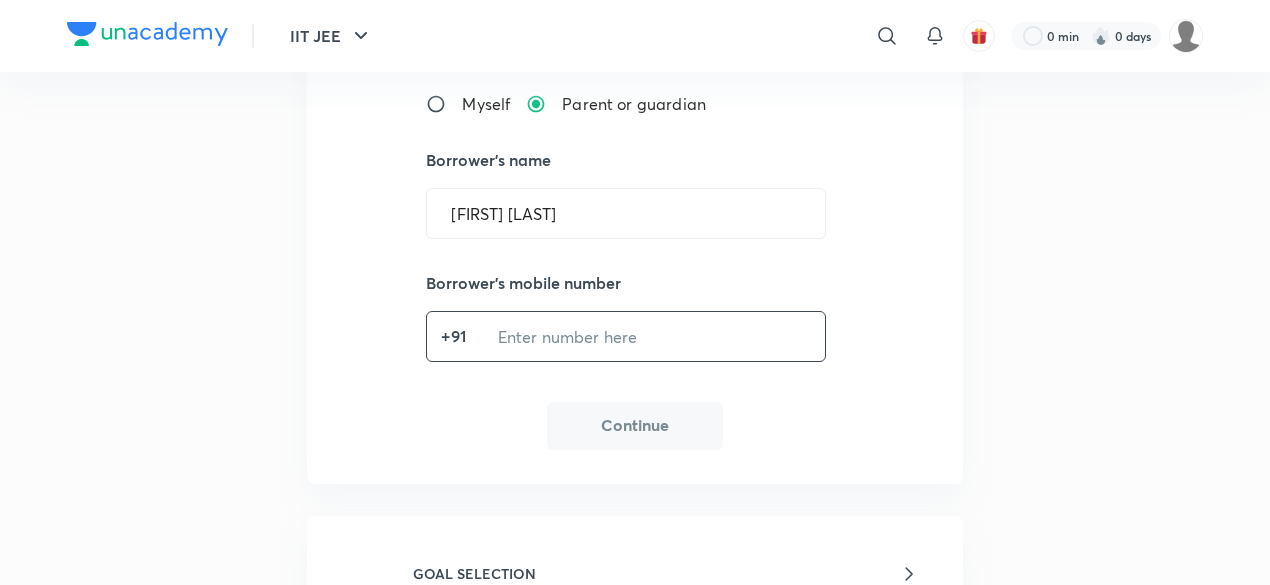 click at bounding box center [650, 336] 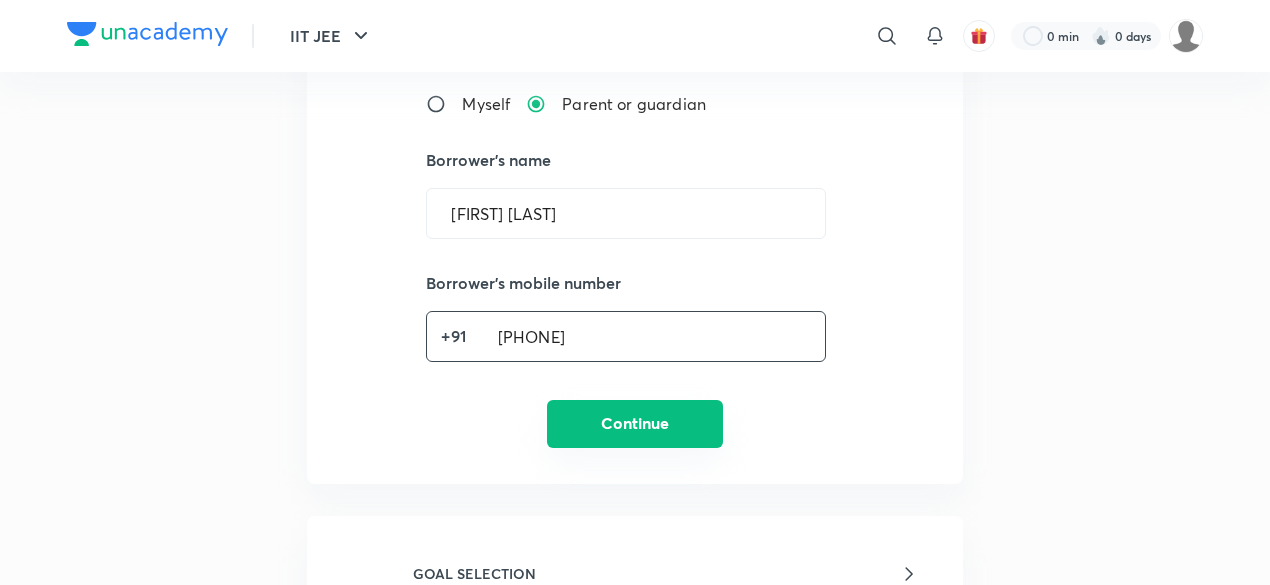 type on "[PHONE]" 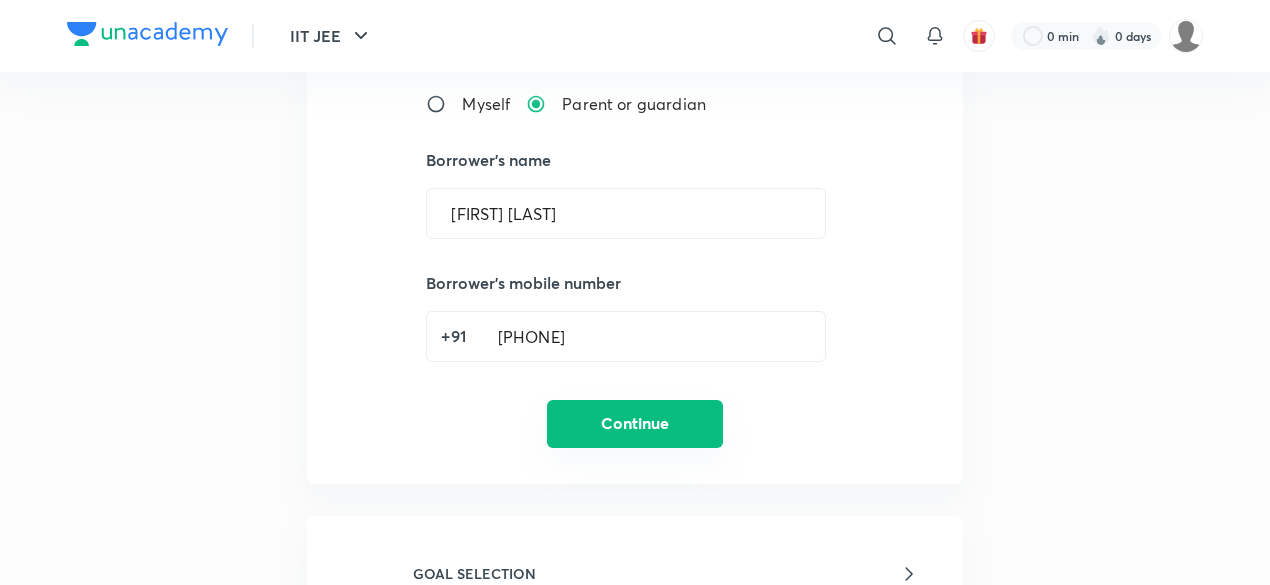 click on "Continue" at bounding box center (635, 424) 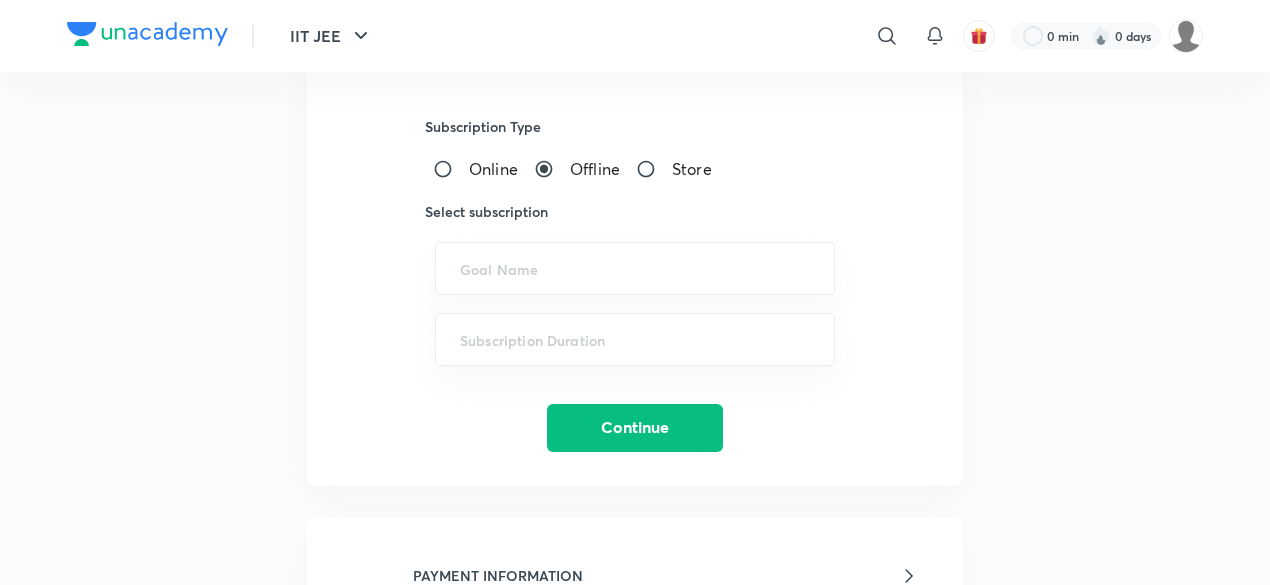 scroll, scrollTop: 467, scrollLeft: 0, axis: vertical 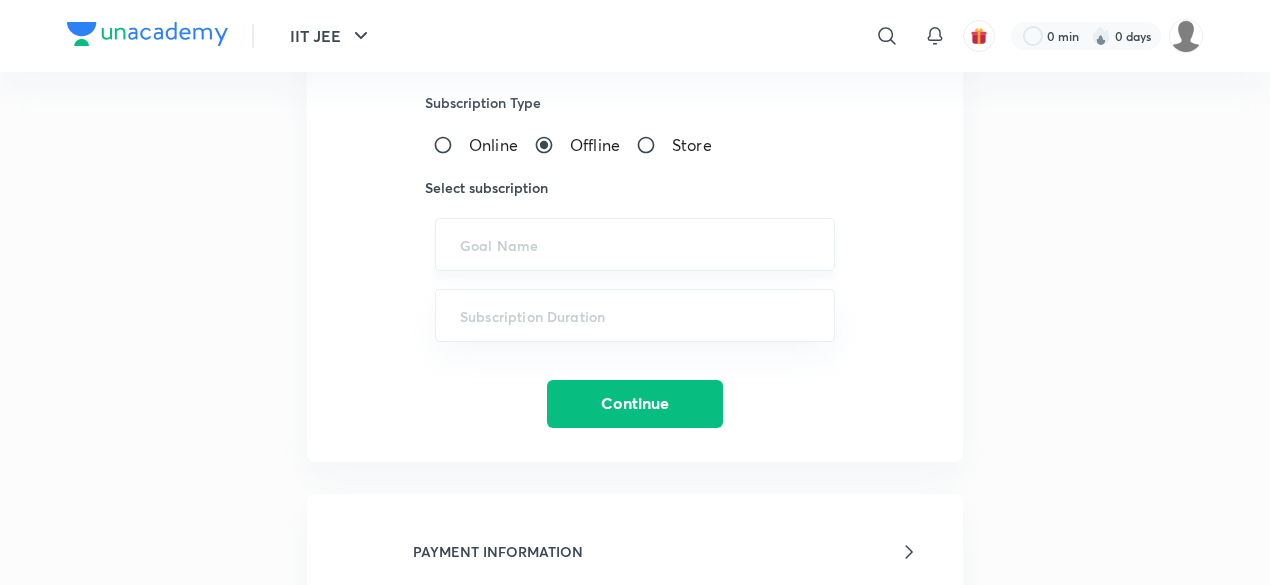 click at bounding box center [635, 244] 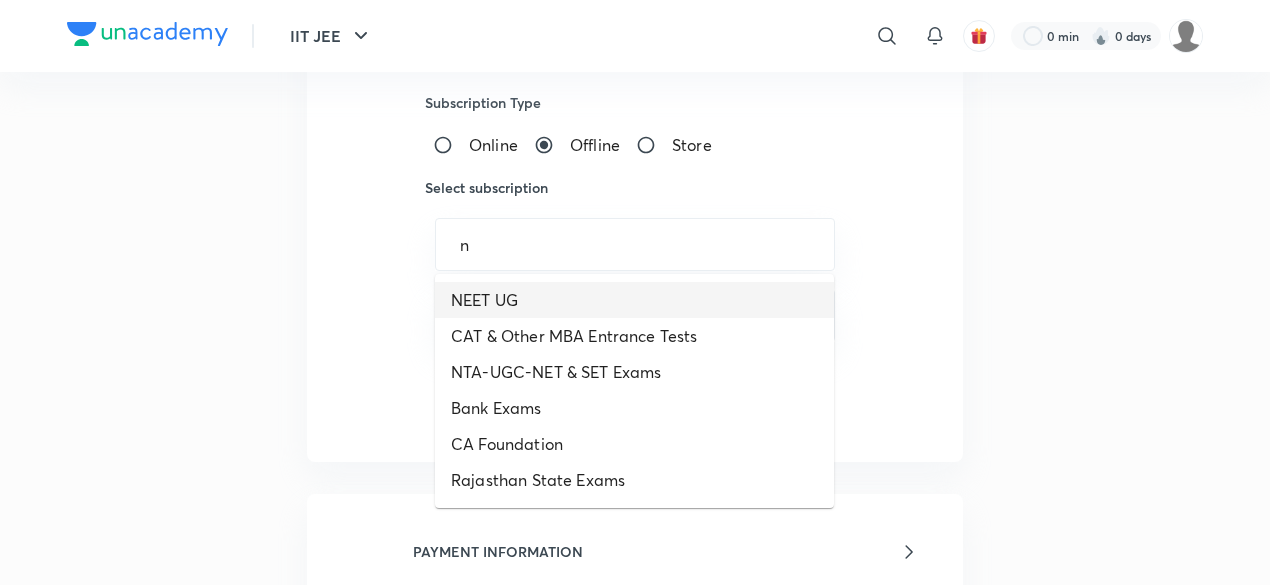 click on "NEET UG" at bounding box center [634, 300] 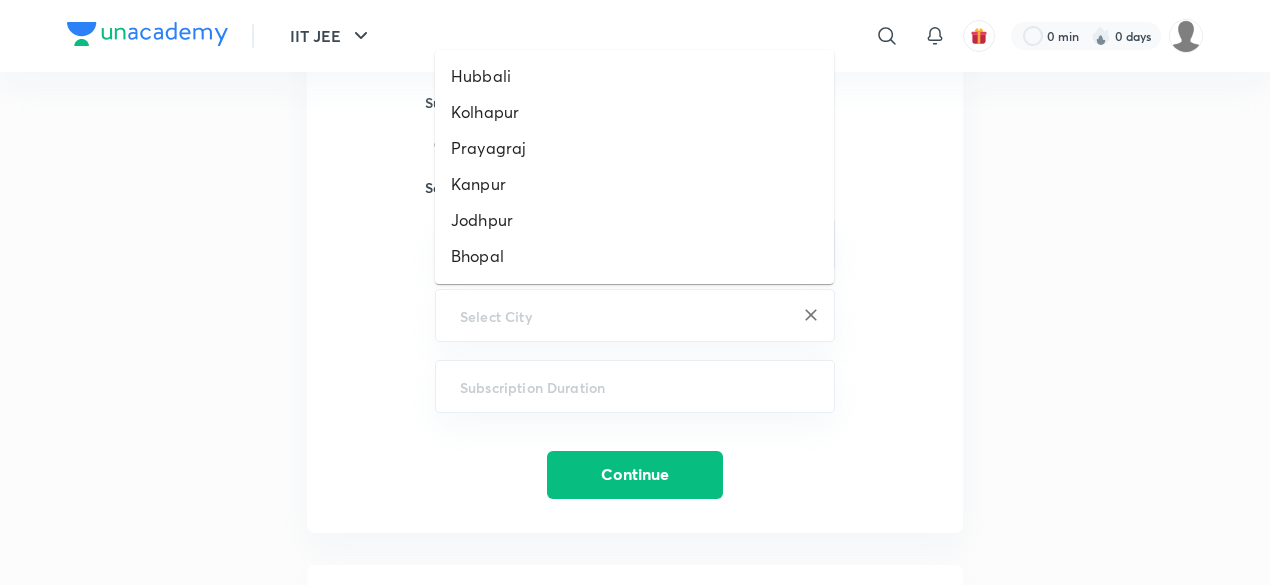 click at bounding box center (635, 315) 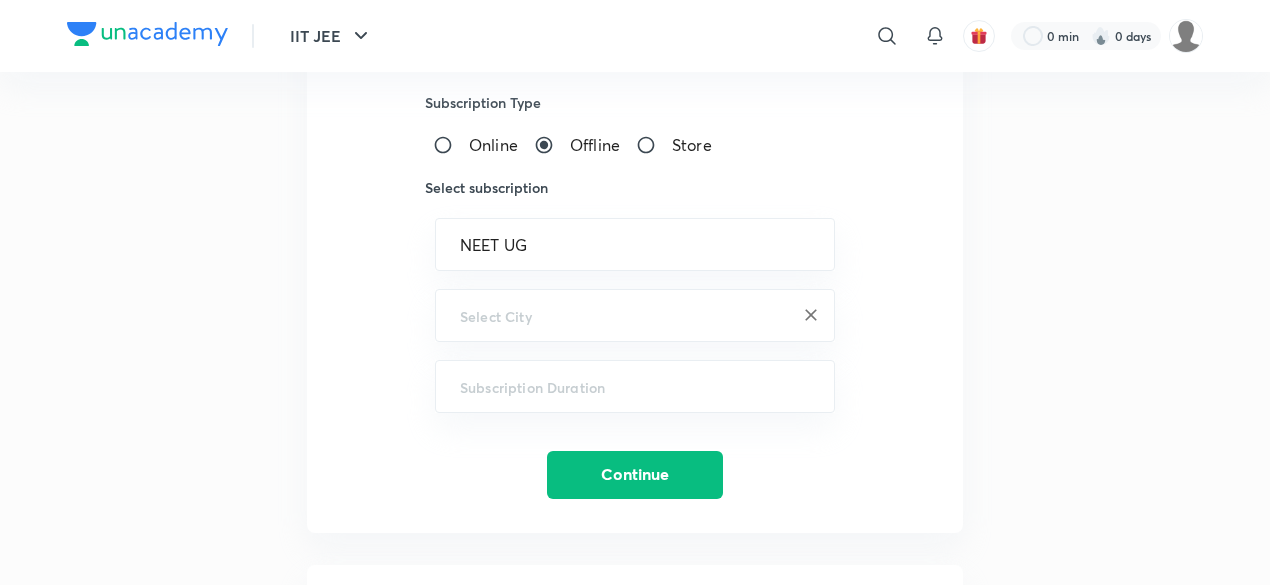 click at bounding box center [635, 315] 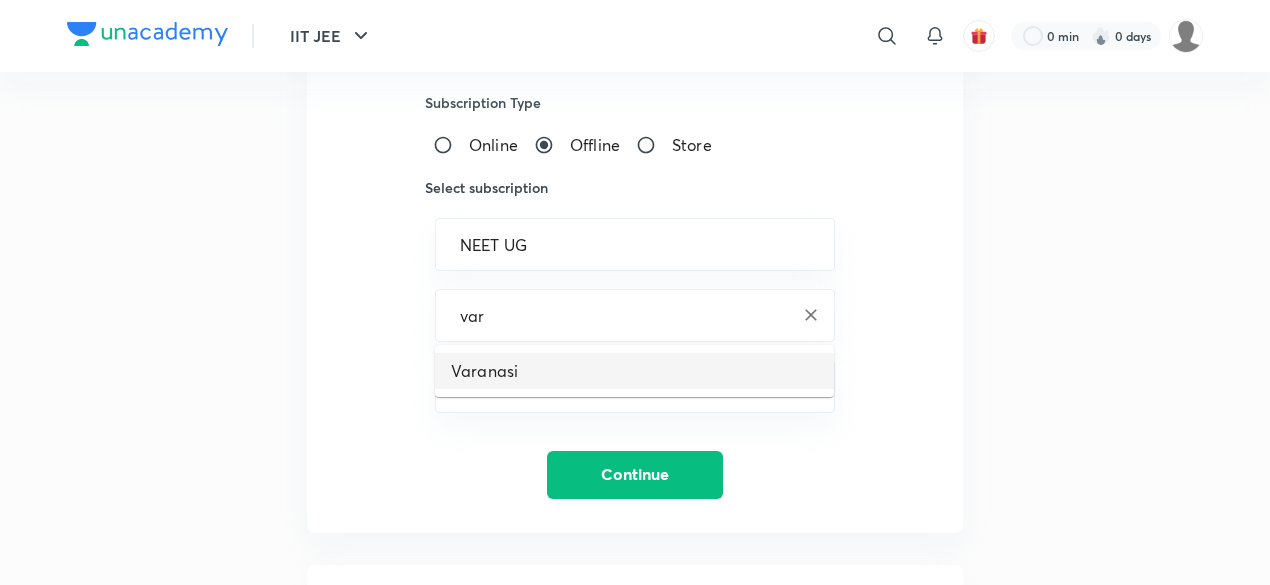click on "Varanasi" at bounding box center [634, 371] 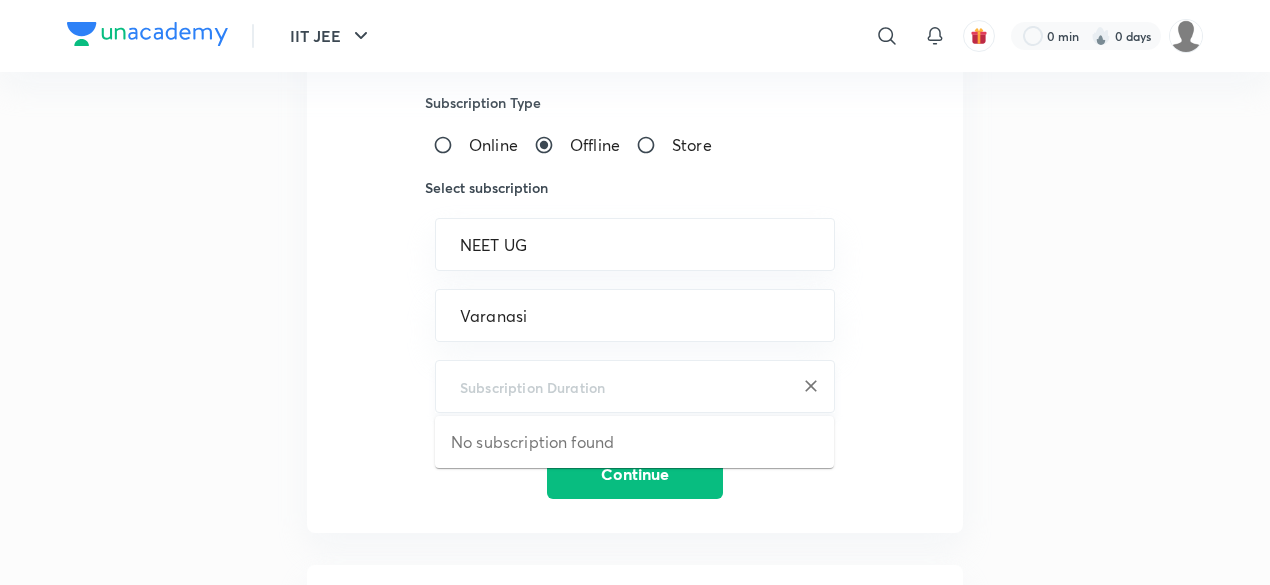 click at bounding box center [635, 386] 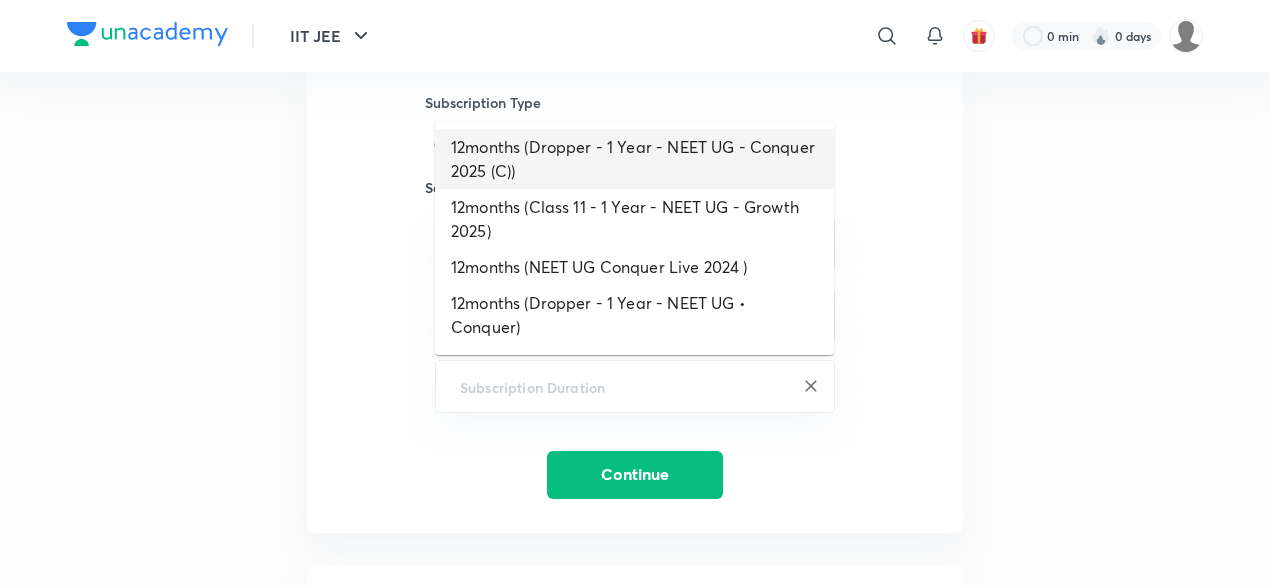click on "12months (Dropper - 1 Year - NEET UG - Conquer 2025 (C))" at bounding box center [634, 159] 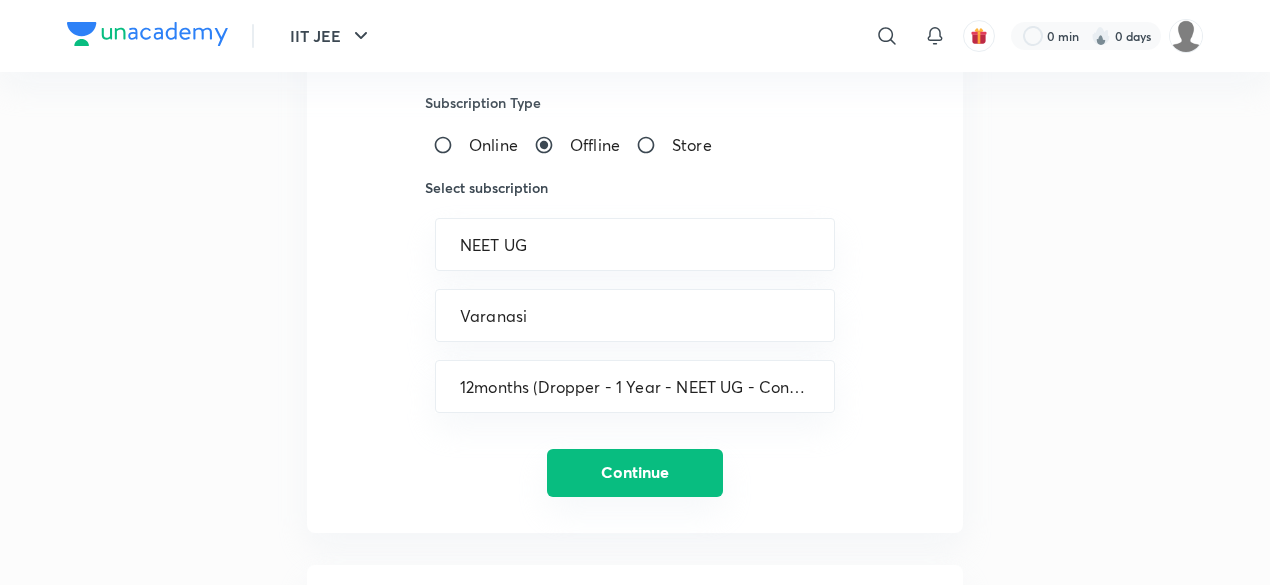 click on "Continue" at bounding box center (635, 473) 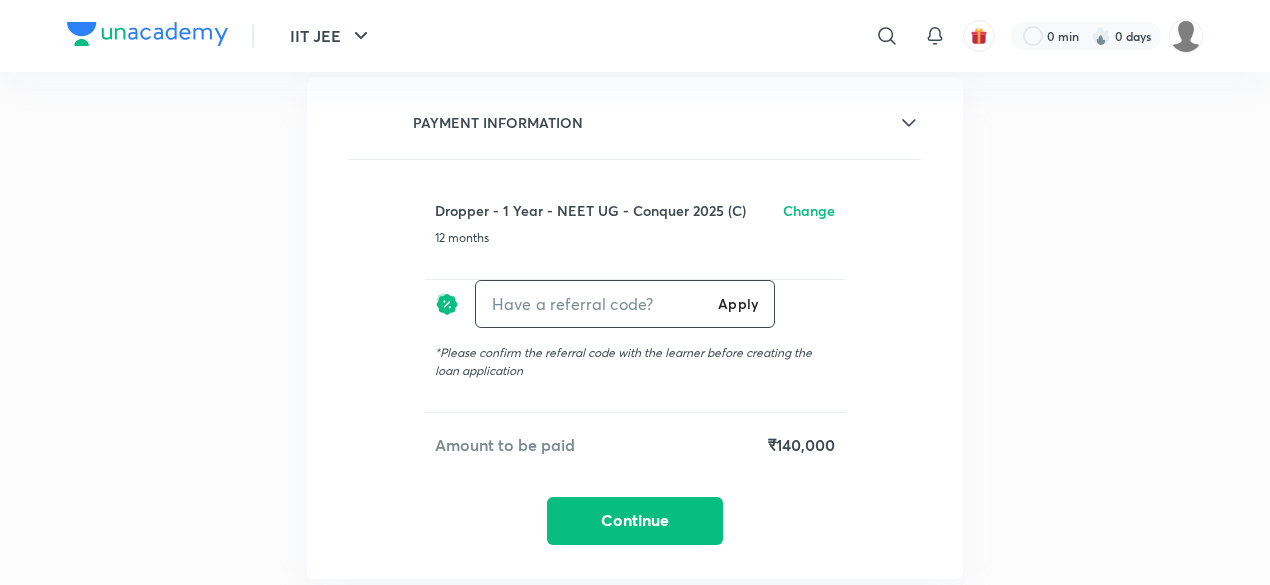 scroll, scrollTop: 491, scrollLeft: 0, axis: vertical 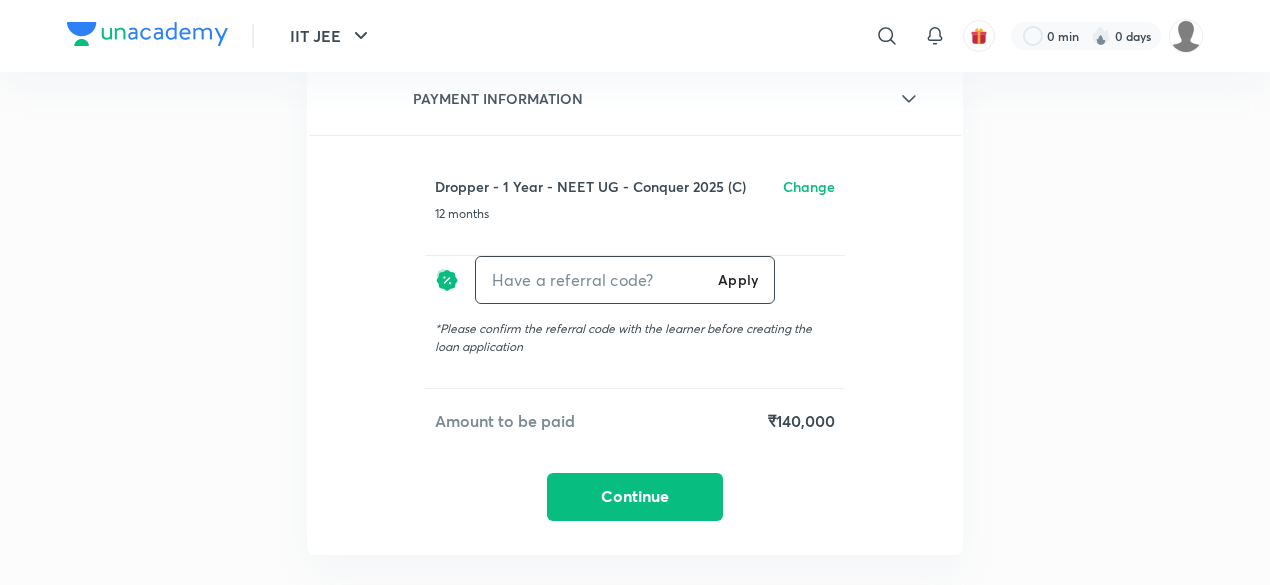 click at bounding box center (593, 279) 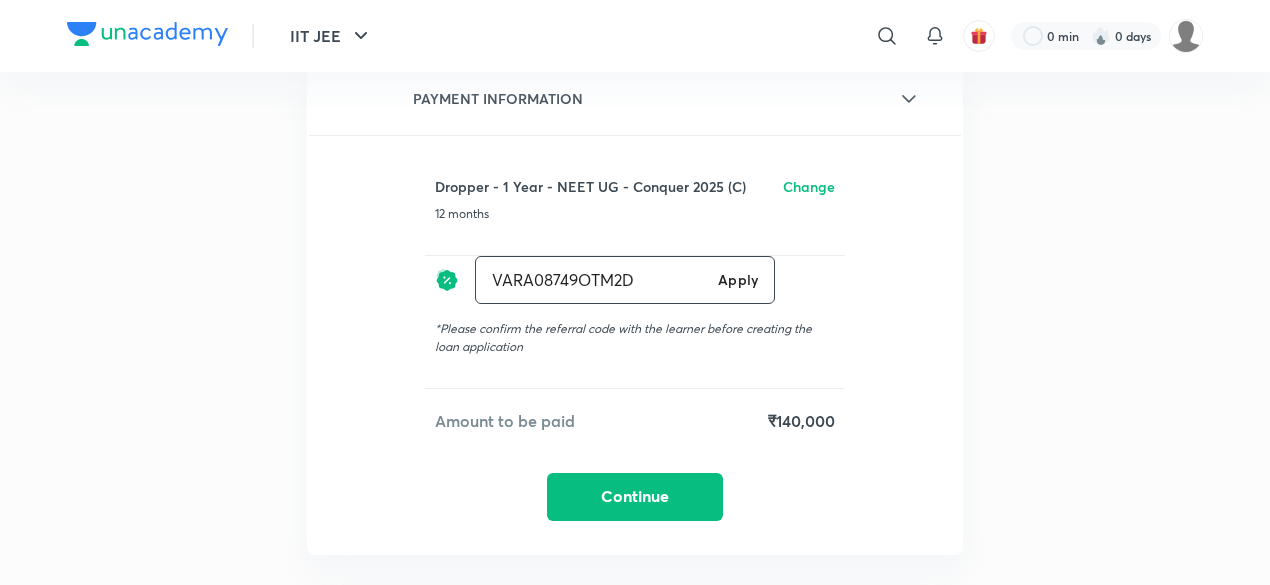 type on "VARA08749OTM2D" 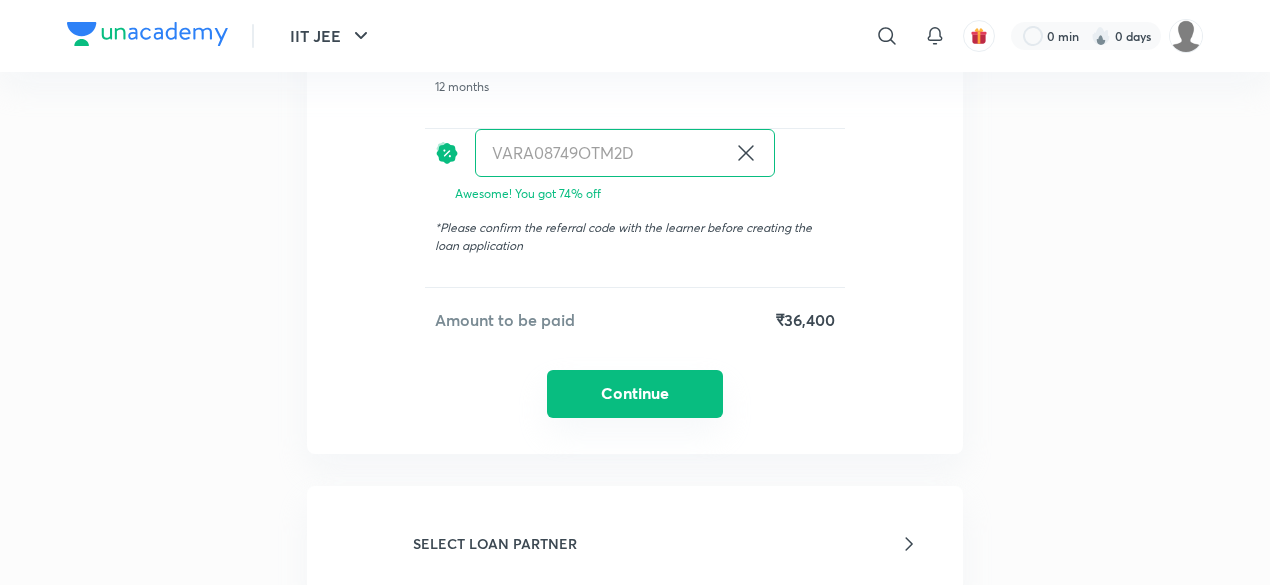 click on "Continue" at bounding box center [635, 394] 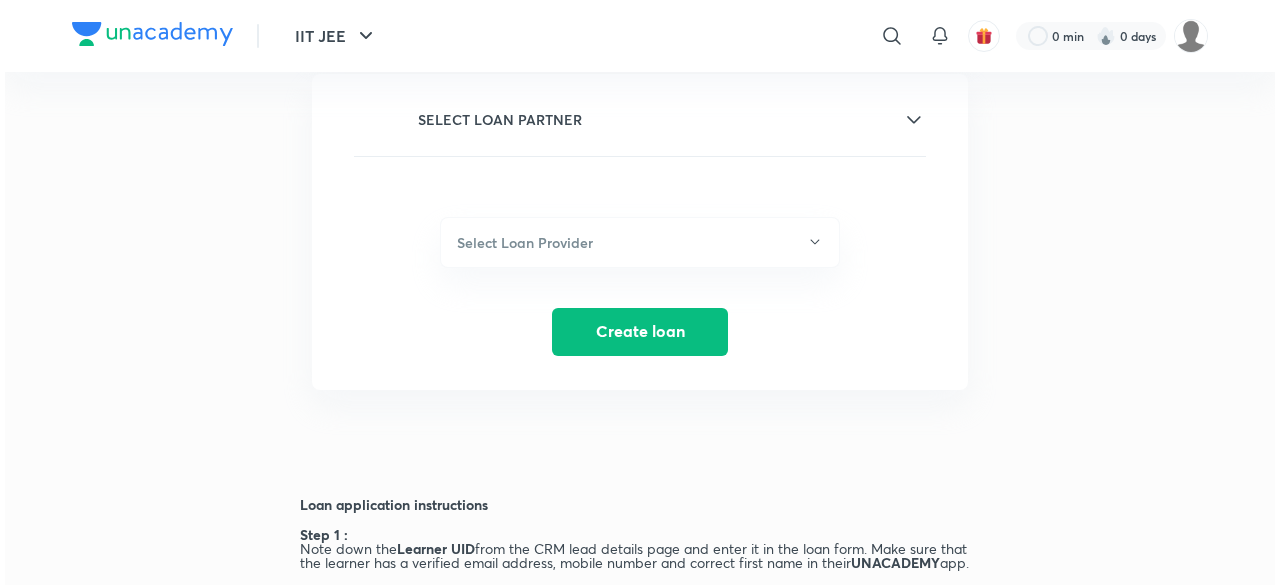 scroll, scrollTop: 642, scrollLeft: 0, axis: vertical 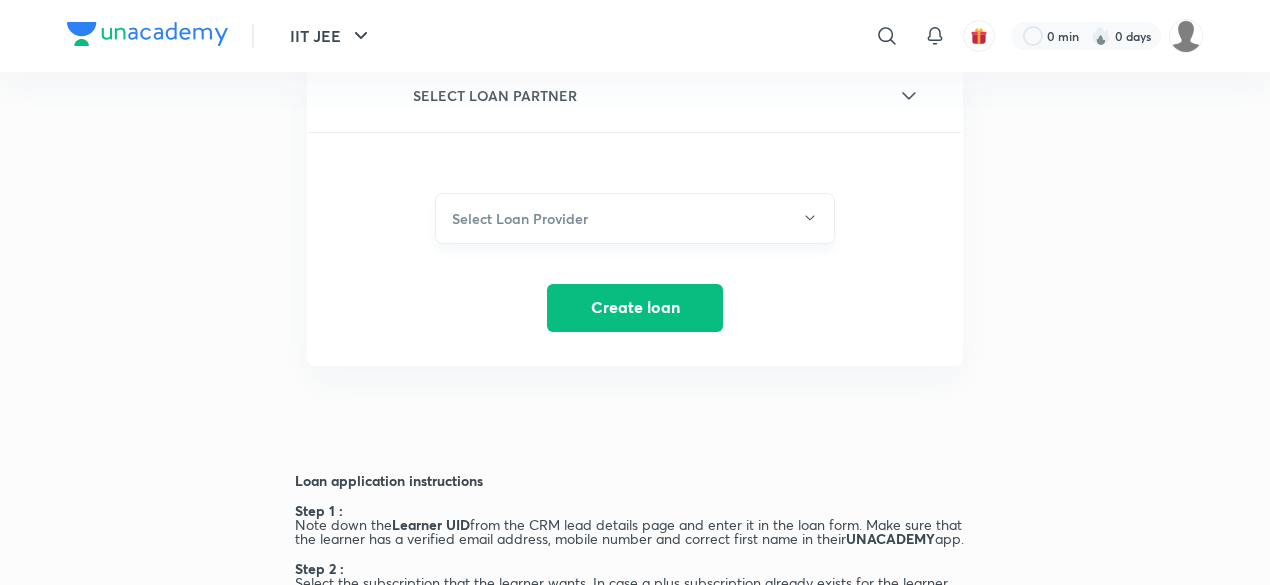 click on "Select Loan Provider" at bounding box center (635, 218) 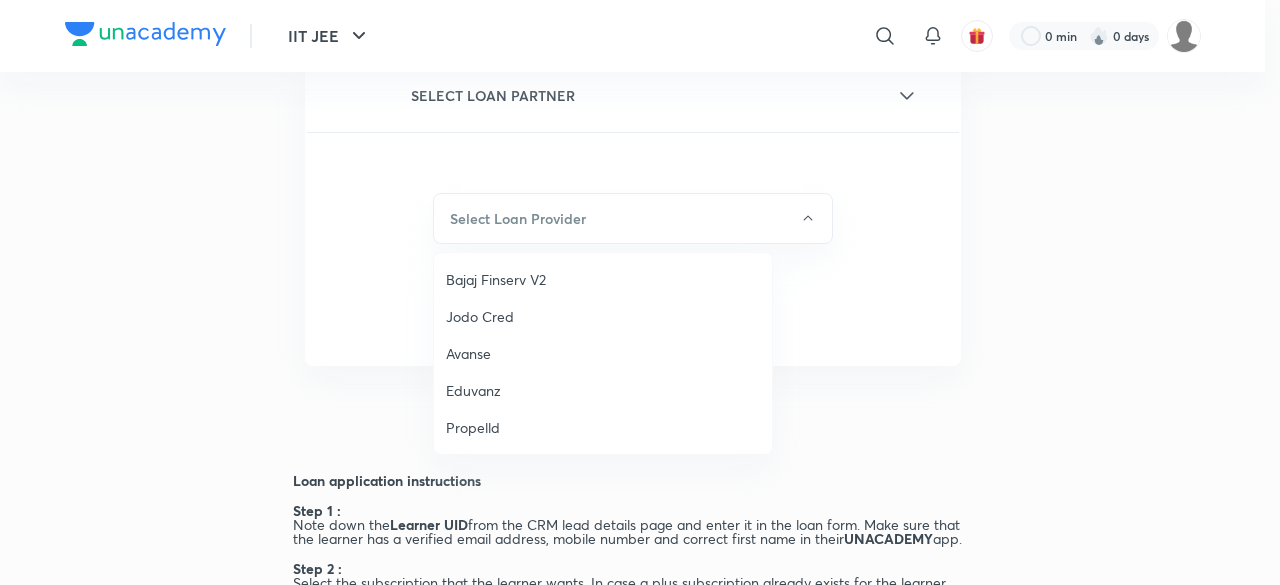 click on "Jodo Cred" at bounding box center [603, 316] 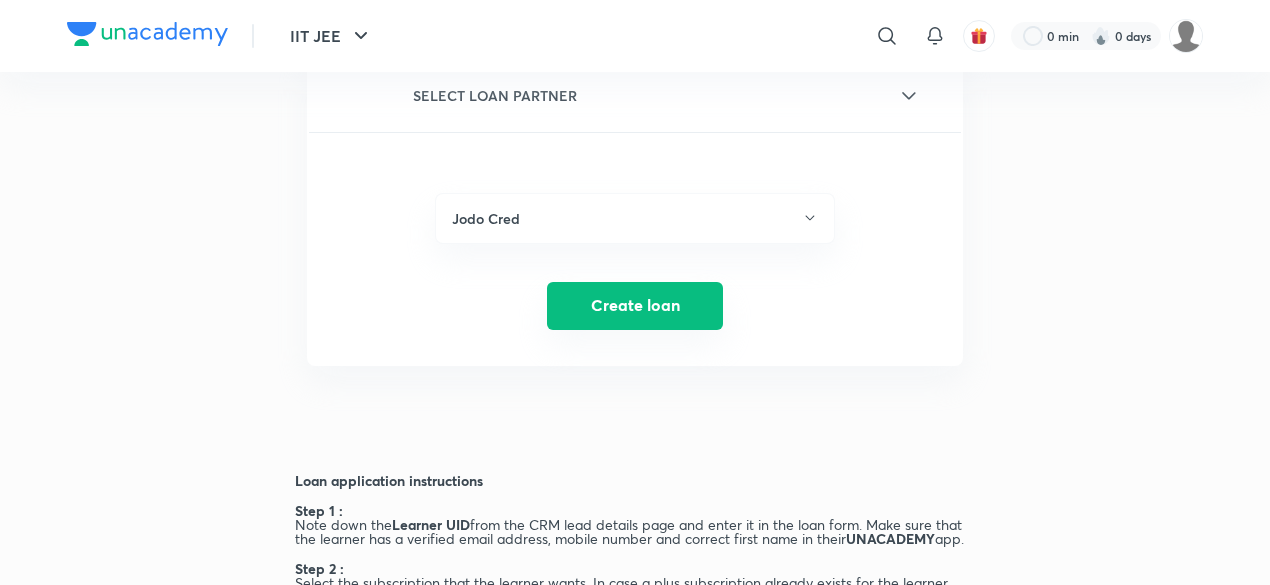 click on "Create loan" at bounding box center (635, 306) 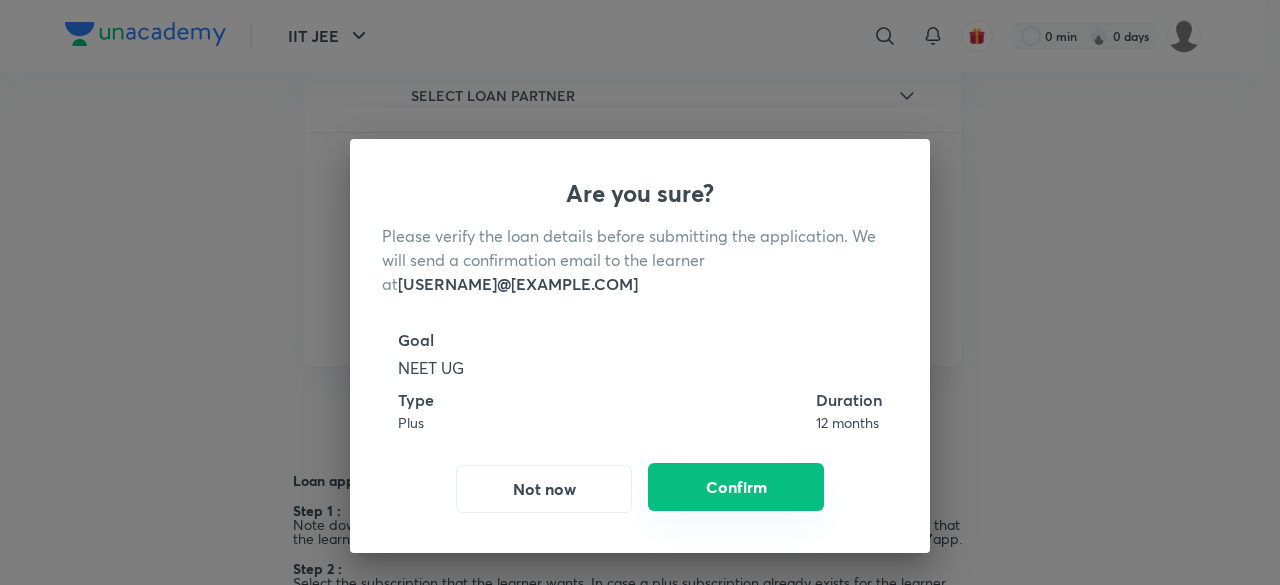 click on "Confirm" at bounding box center (736, 487) 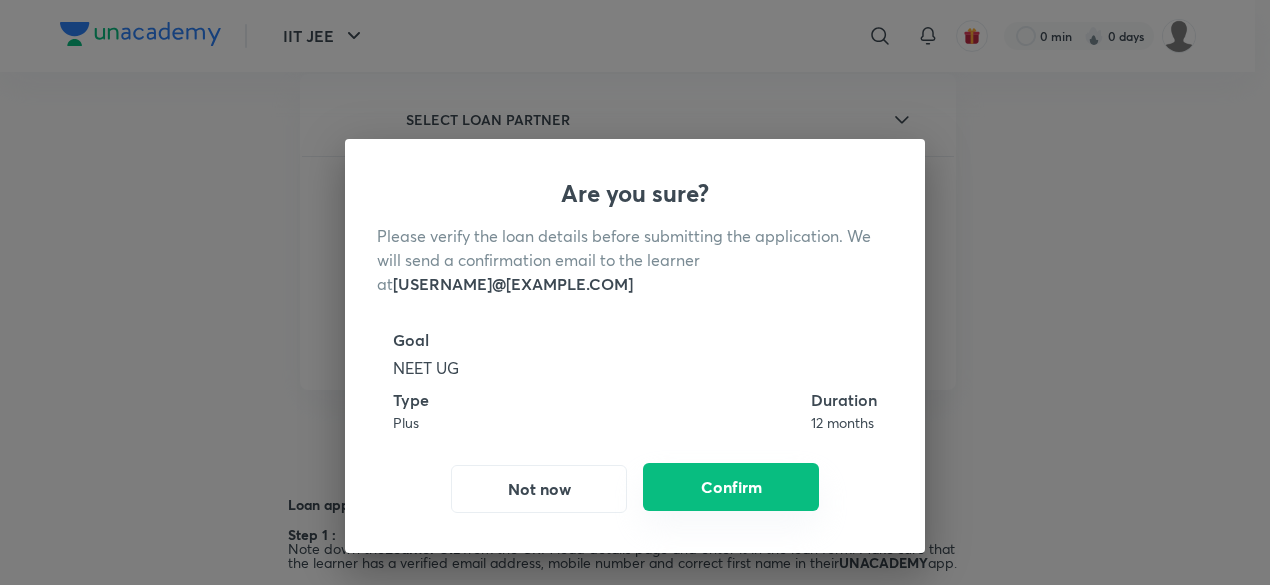 type 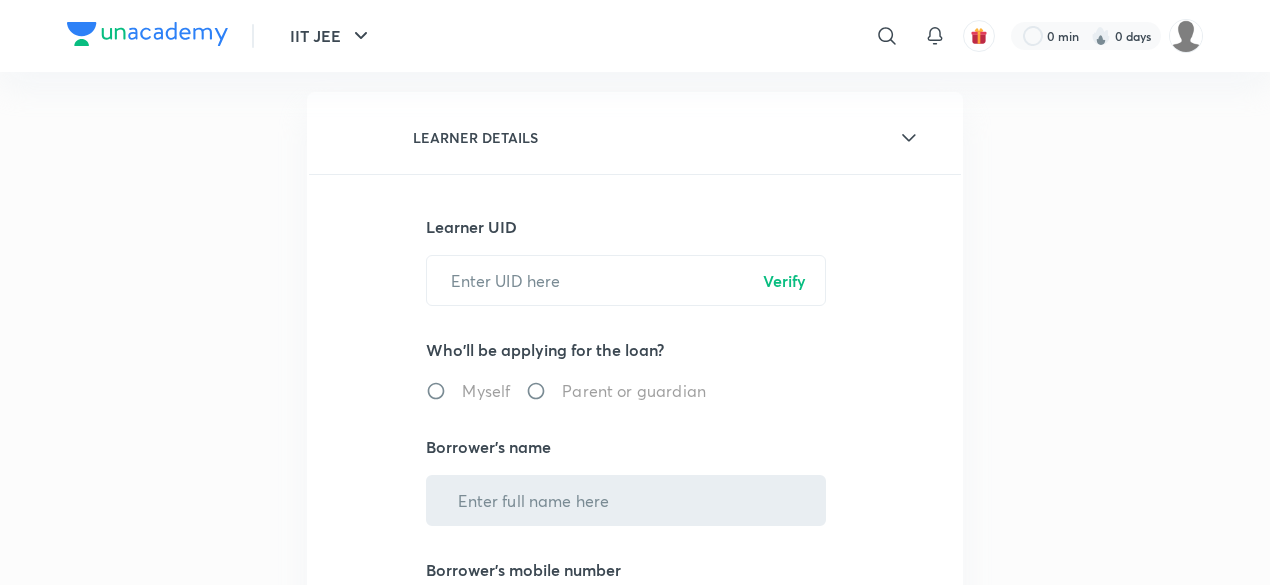 scroll, scrollTop: 172, scrollLeft: 0, axis: vertical 